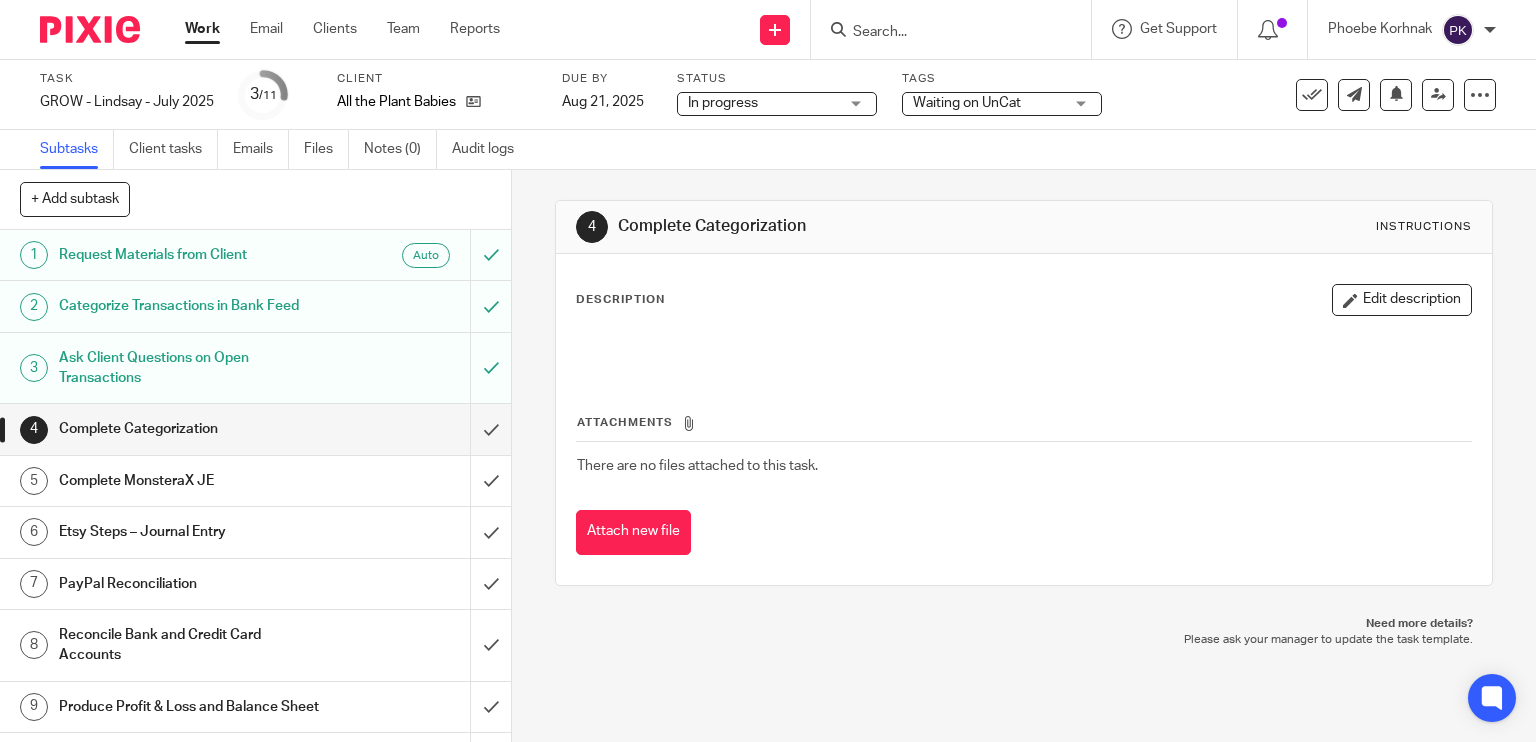 scroll, scrollTop: 0, scrollLeft: 0, axis: both 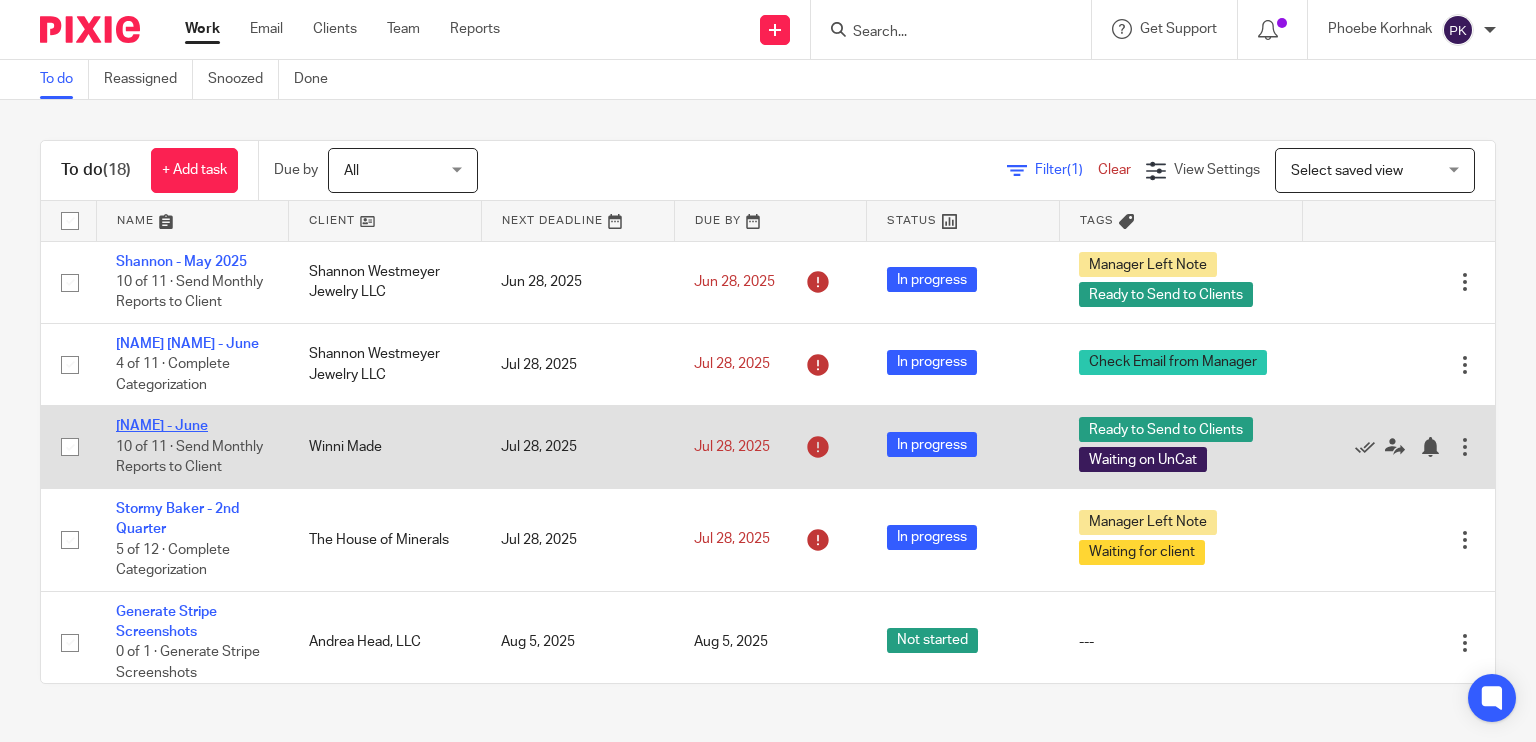 click on "Kelly Boudreau - June" at bounding box center [162, 426] 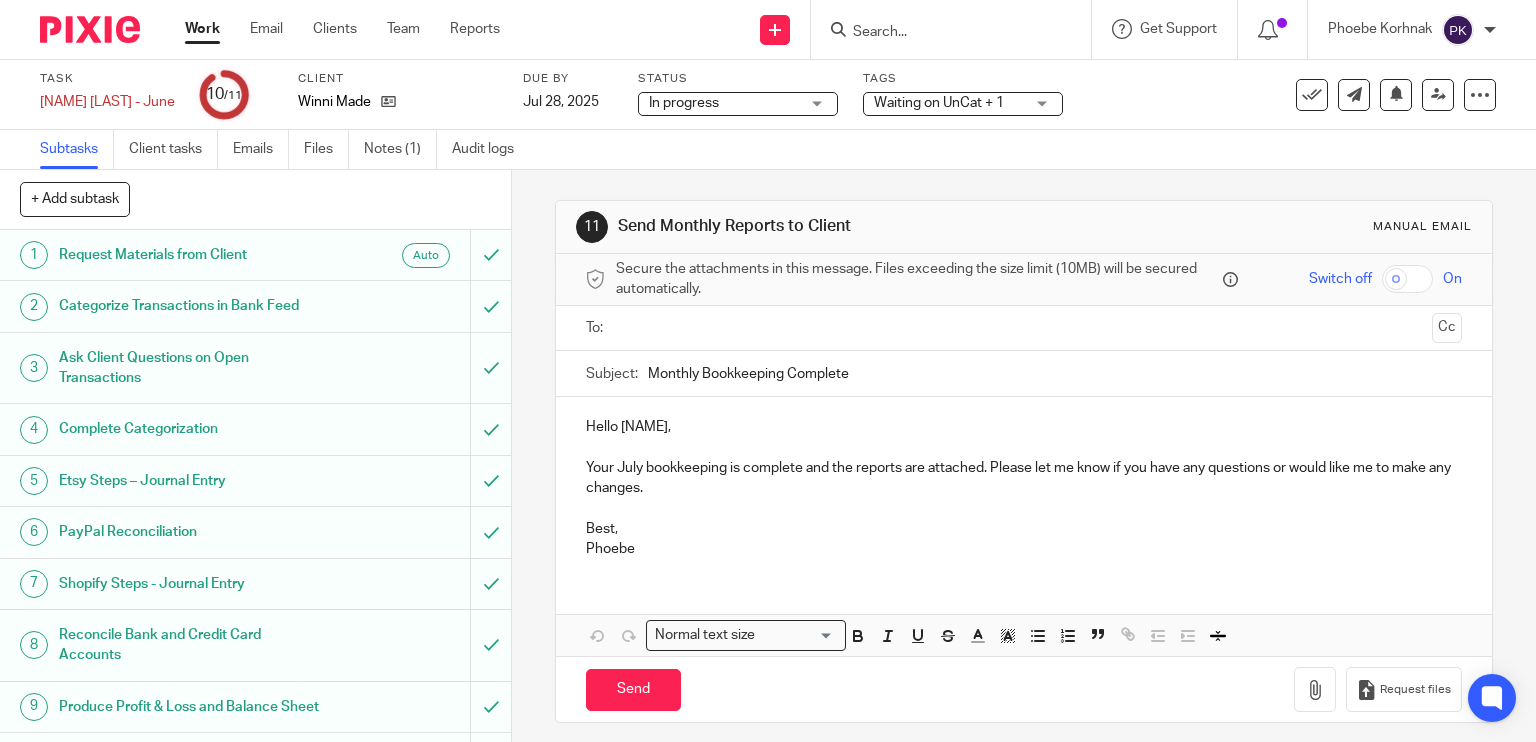 scroll, scrollTop: 0, scrollLeft: 0, axis: both 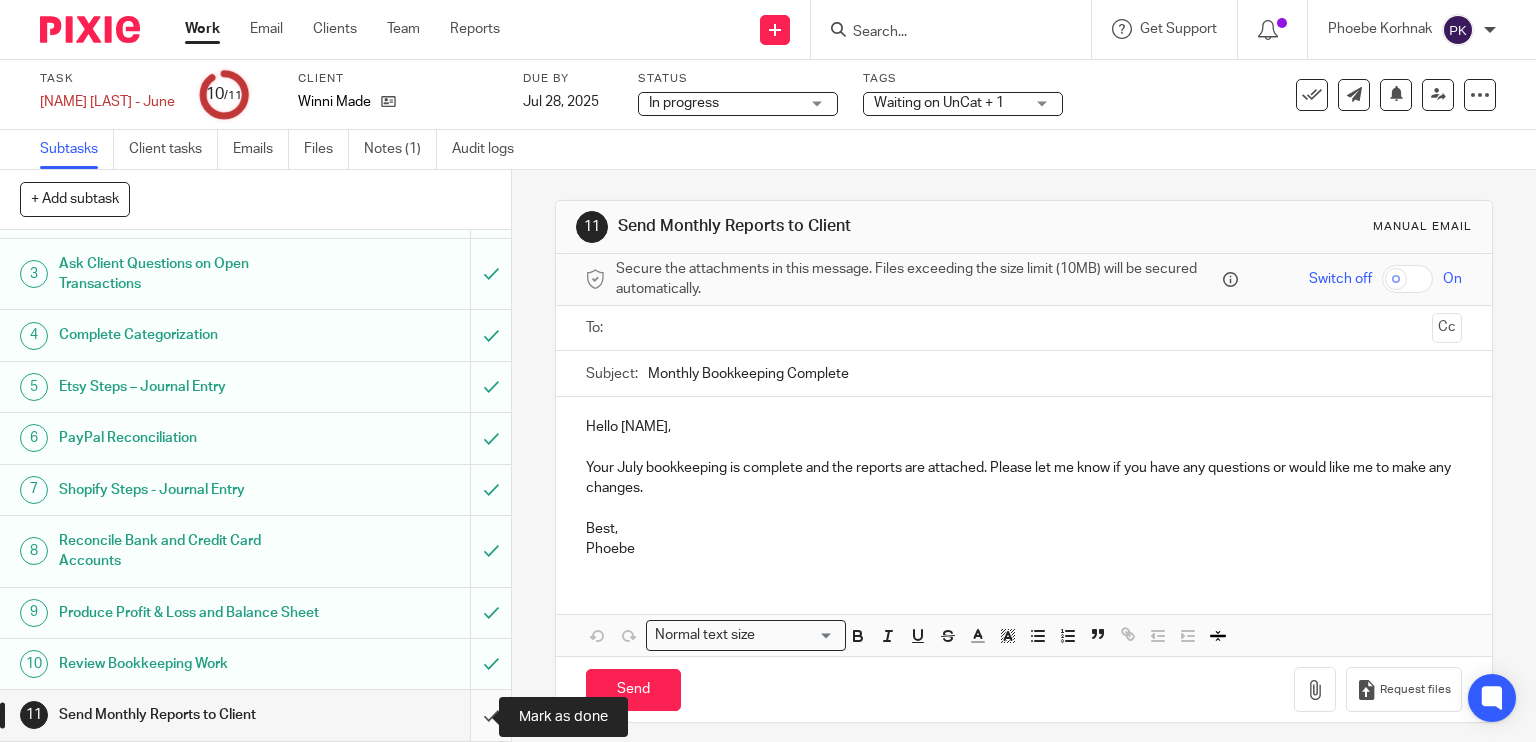 click at bounding box center [255, 715] 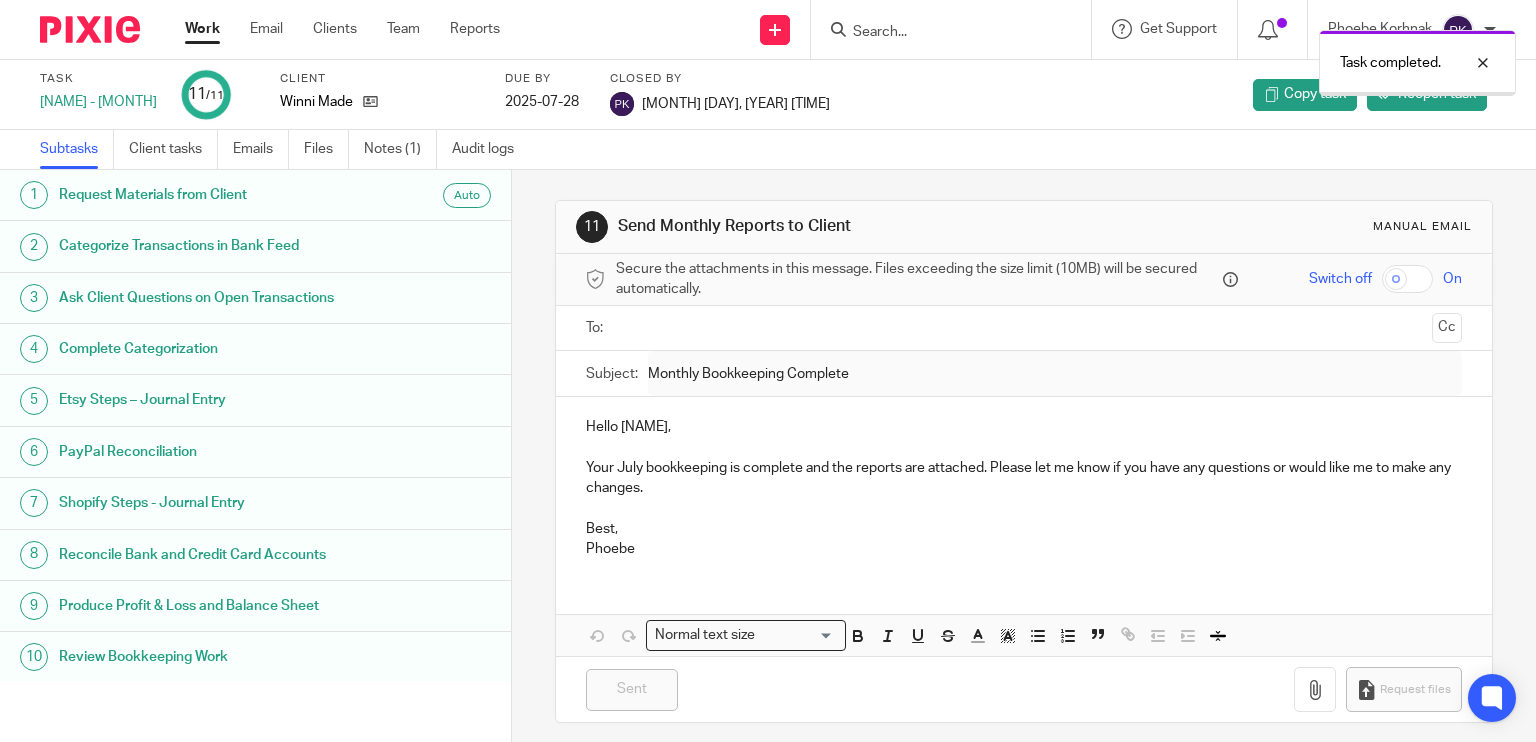 scroll, scrollTop: 0, scrollLeft: 0, axis: both 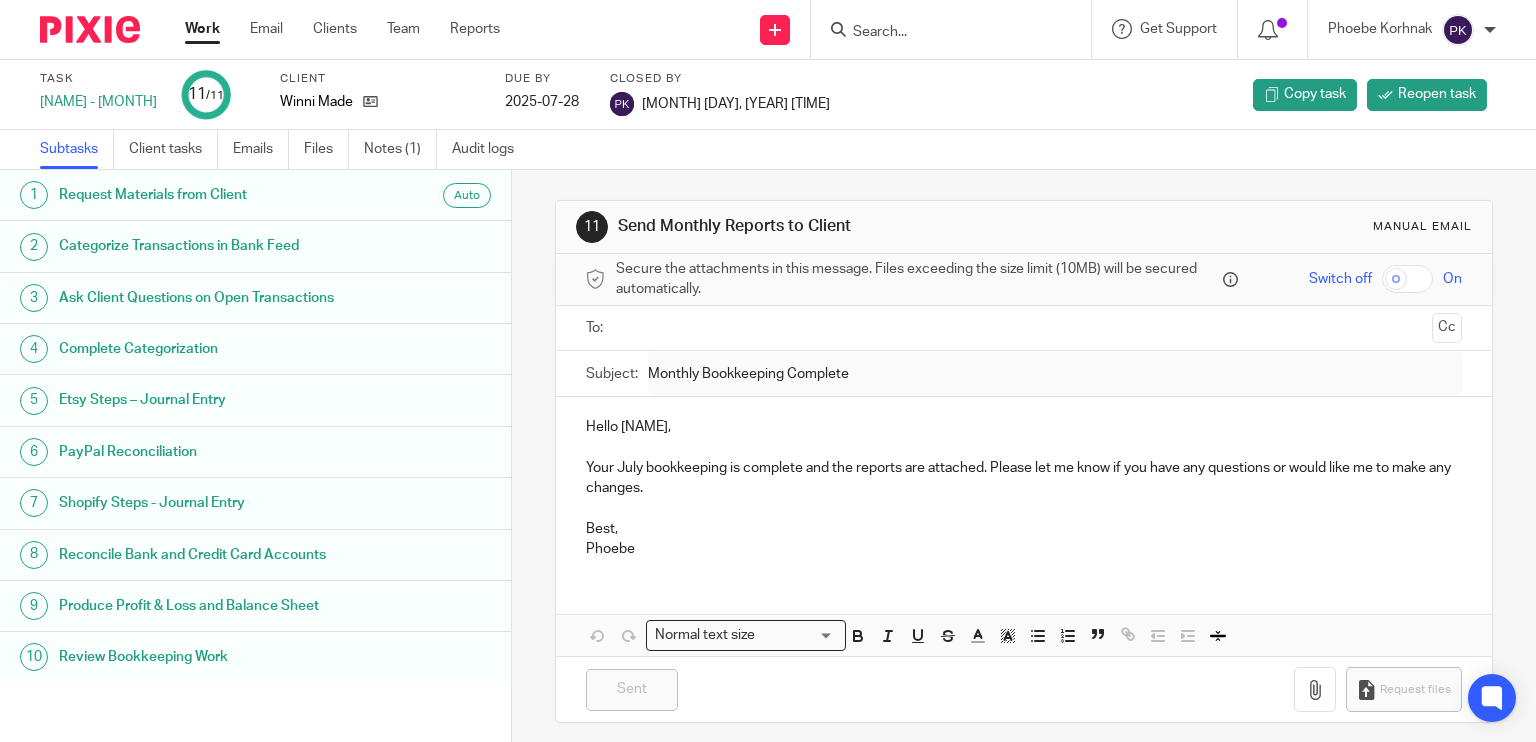 click on "Work" at bounding box center [202, 29] 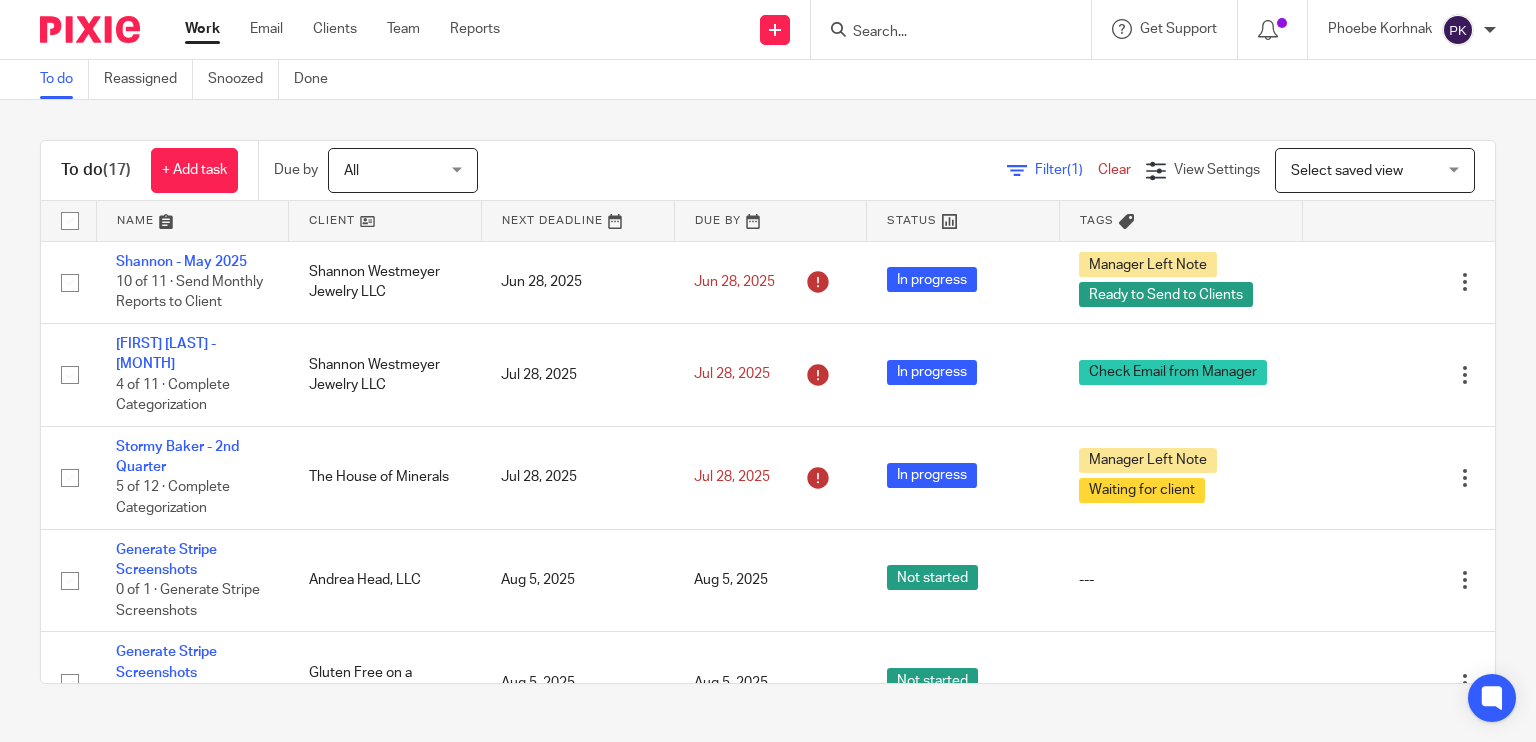 scroll, scrollTop: 0, scrollLeft: 0, axis: both 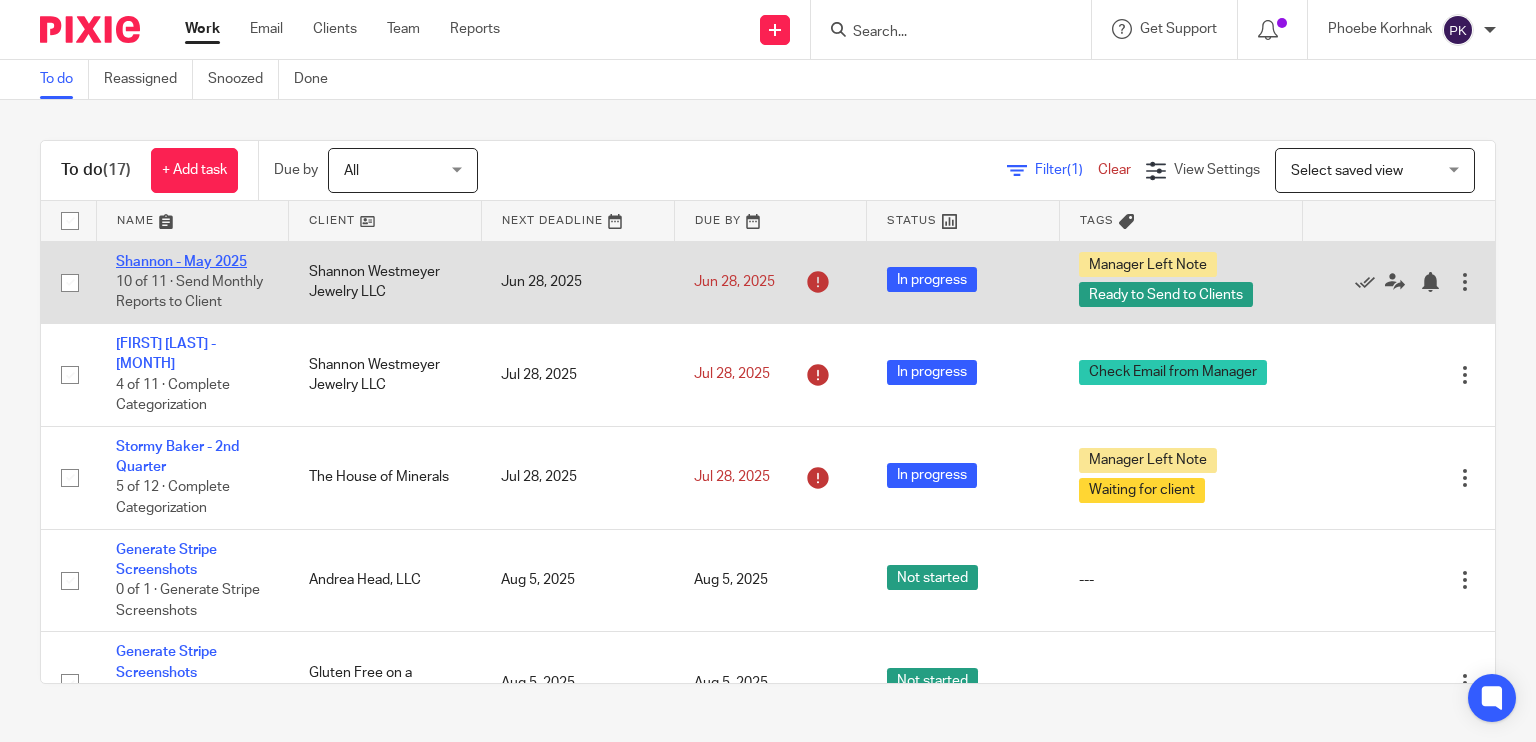 click on "Shannon - May 2025" at bounding box center (181, 262) 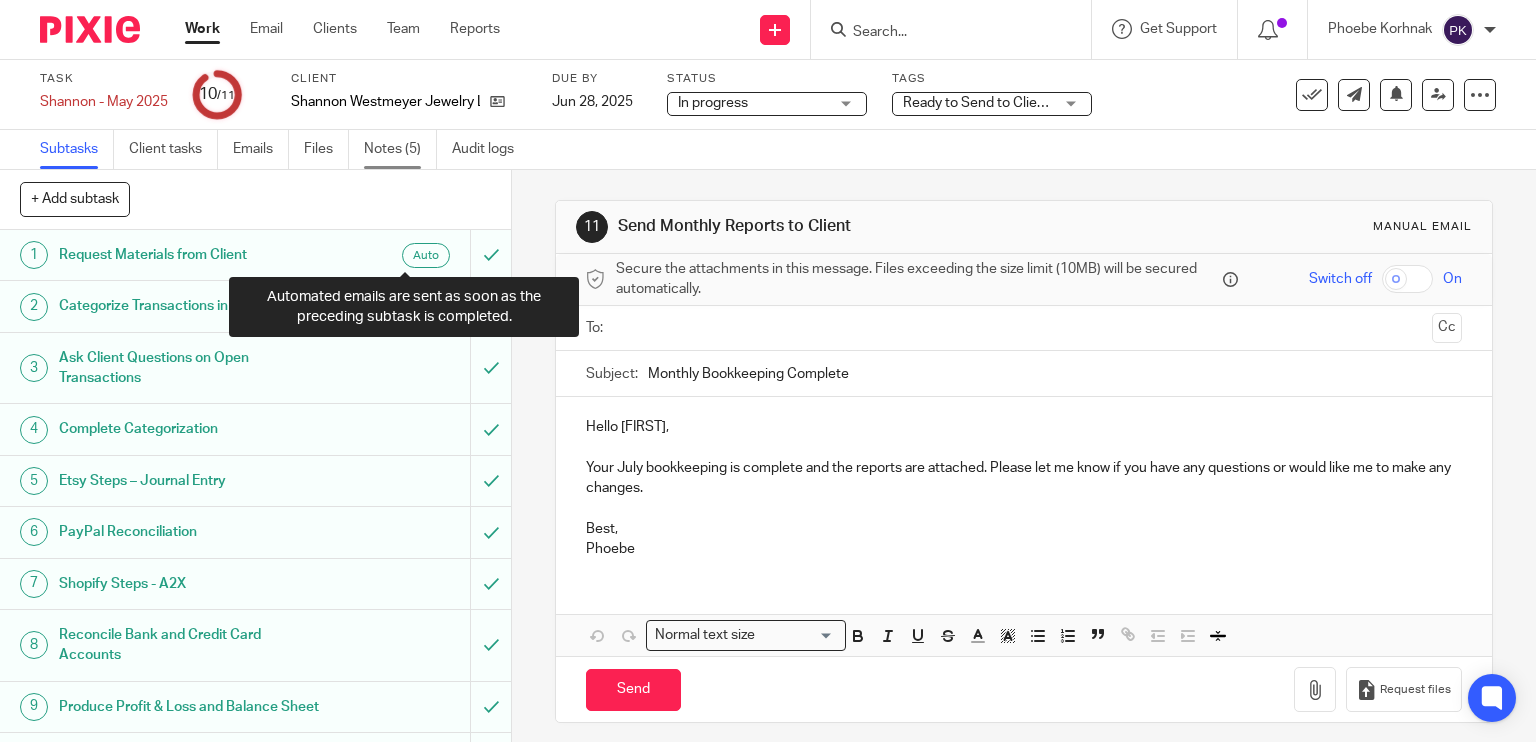 scroll, scrollTop: 0, scrollLeft: 0, axis: both 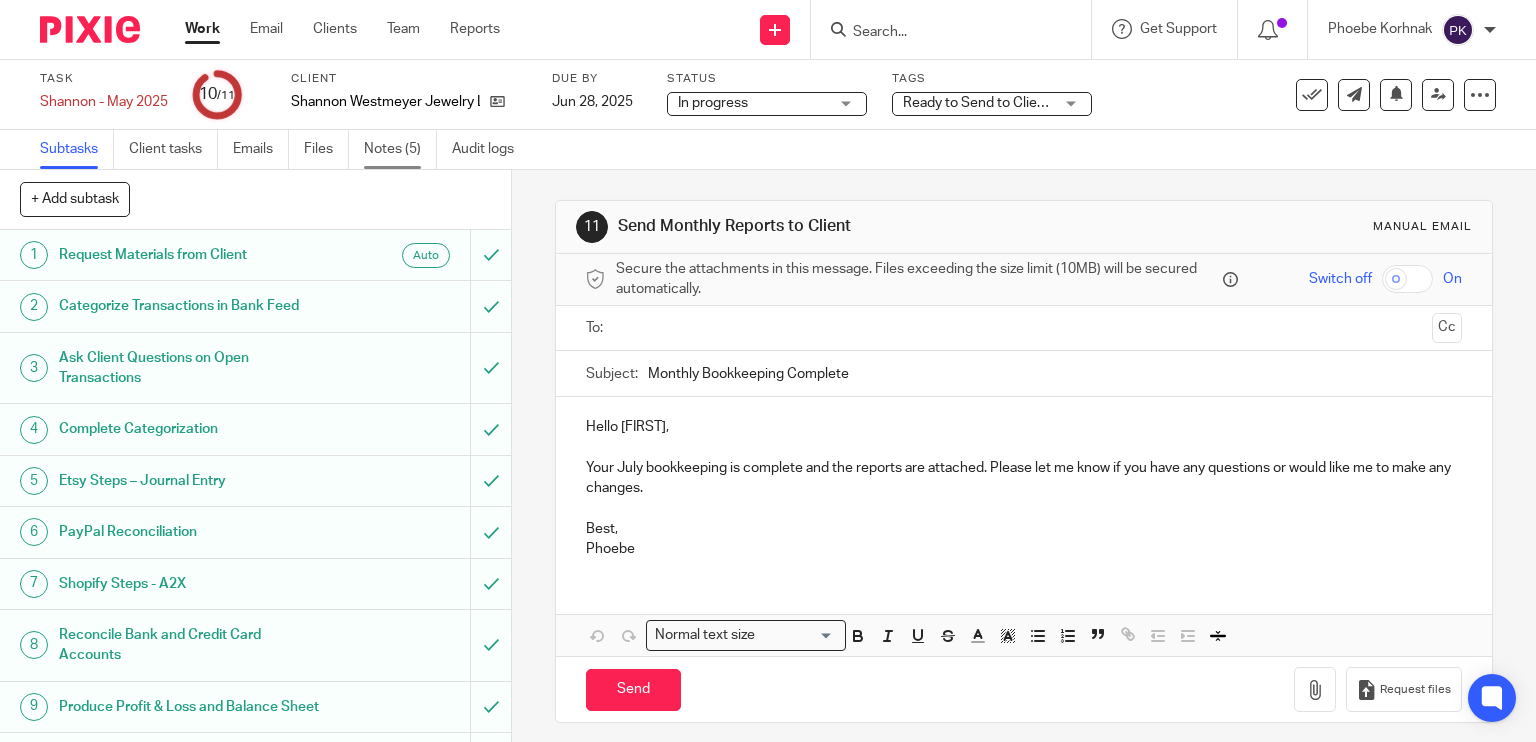 click on "Notes (5)" at bounding box center [400, 149] 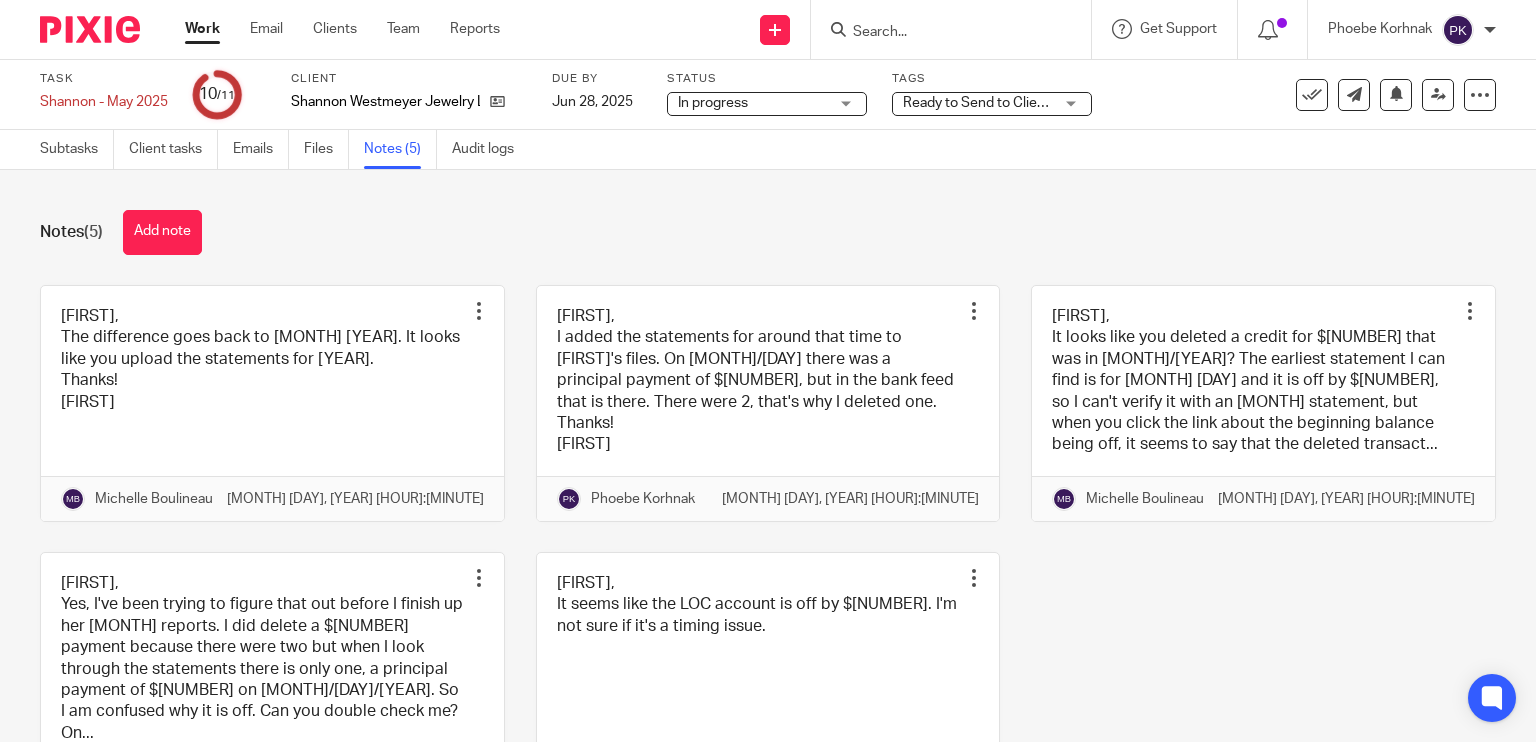 scroll, scrollTop: 0, scrollLeft: 0, axis: both 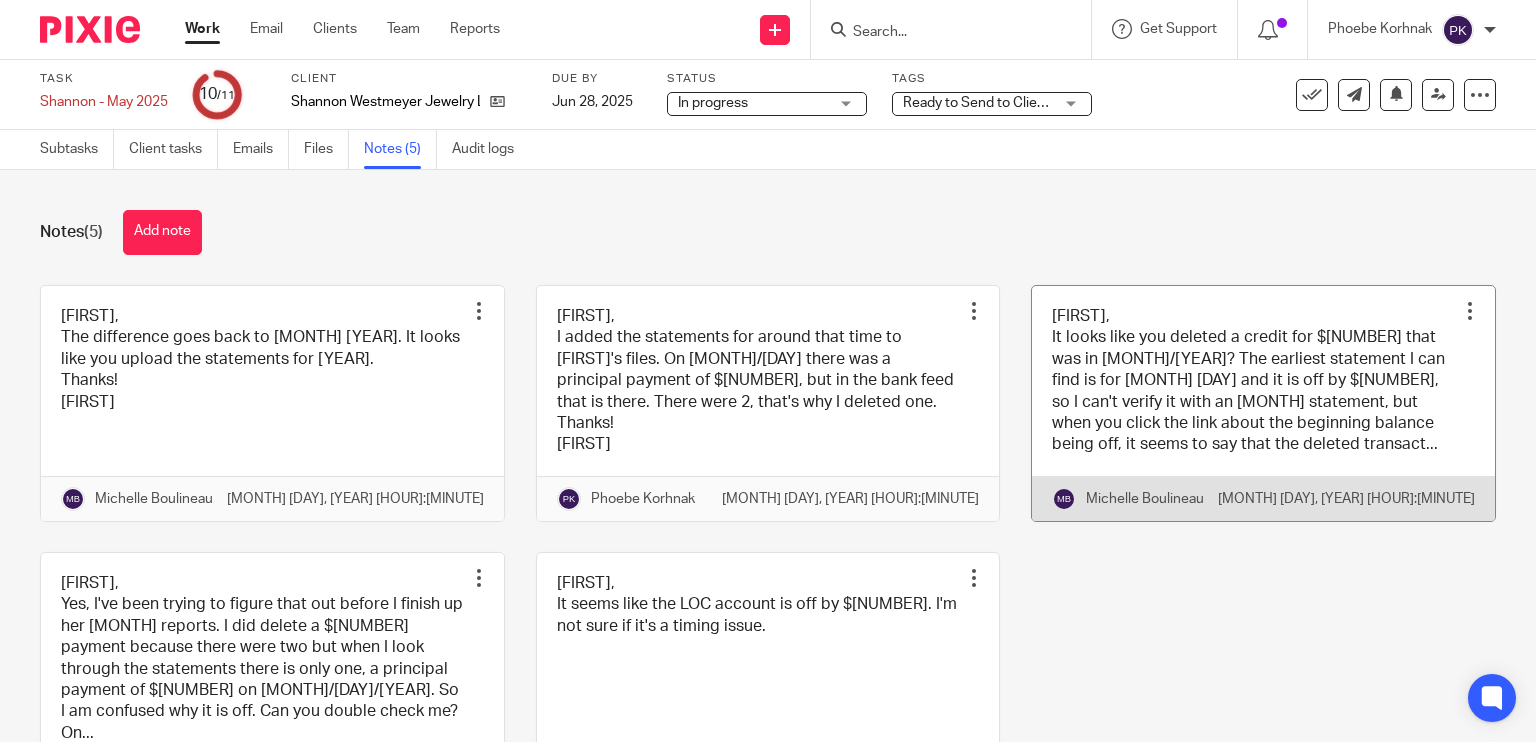 click at bounding box center [1263, 403] 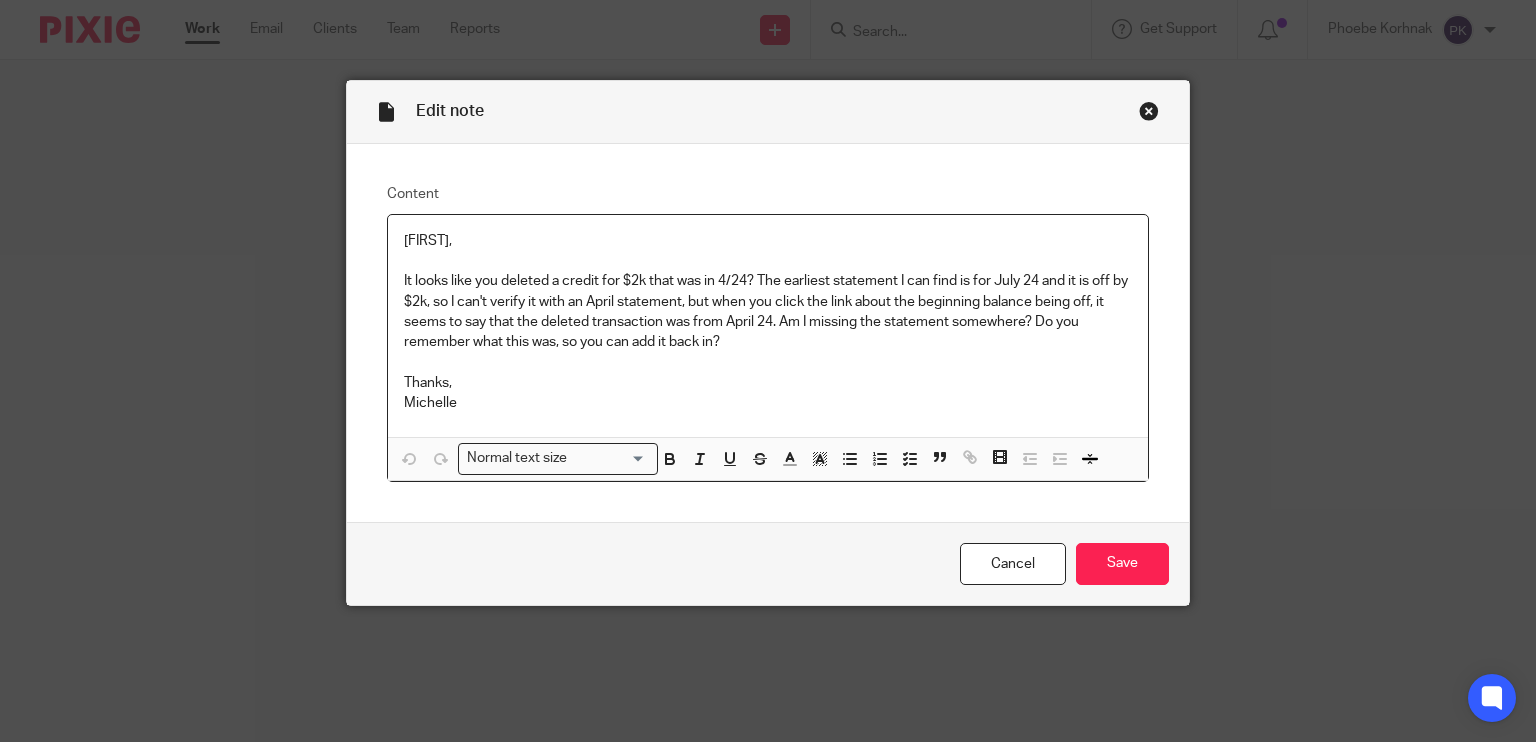 scroll, scrollTop: 0, scrollLeft: 0, axis: both 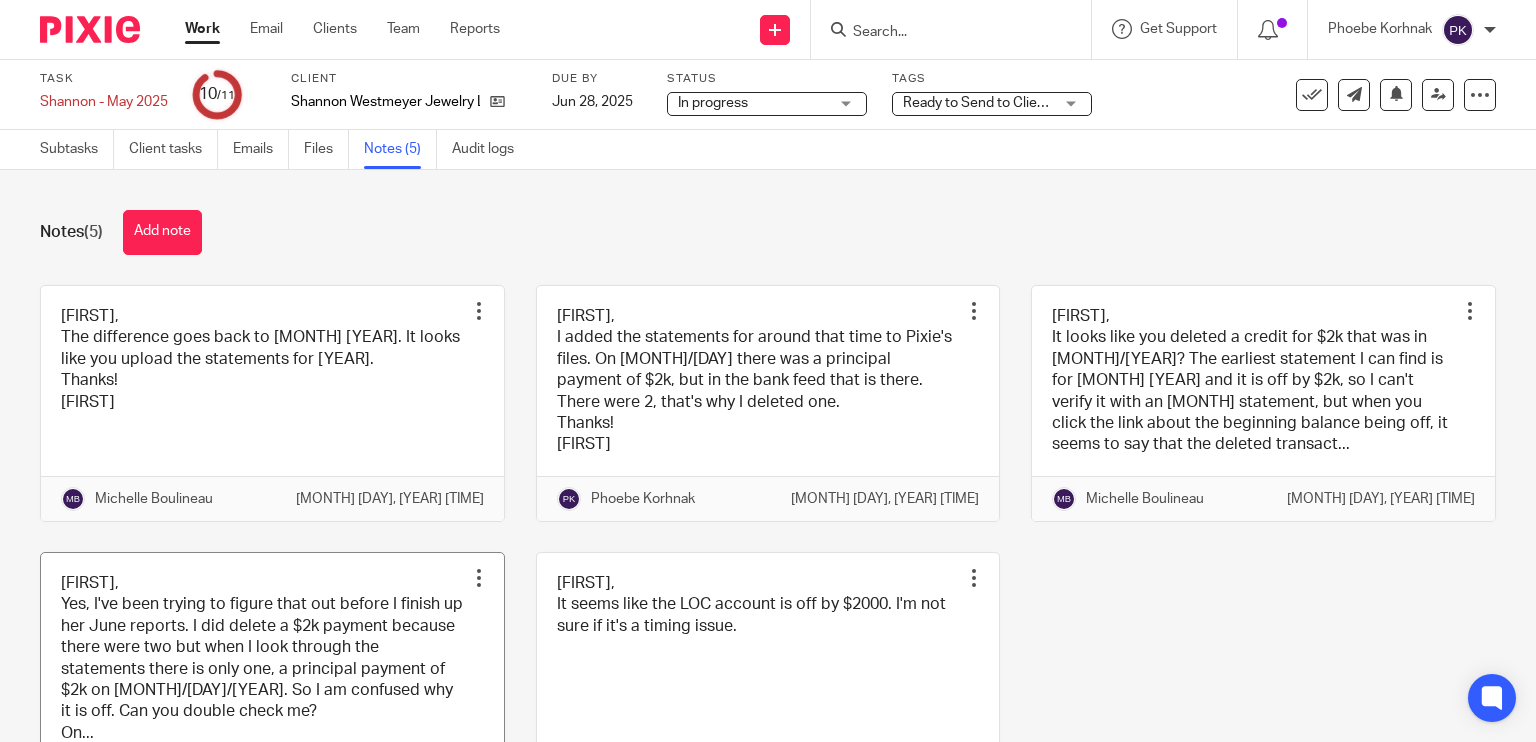 click at bounding box center [272, 681] 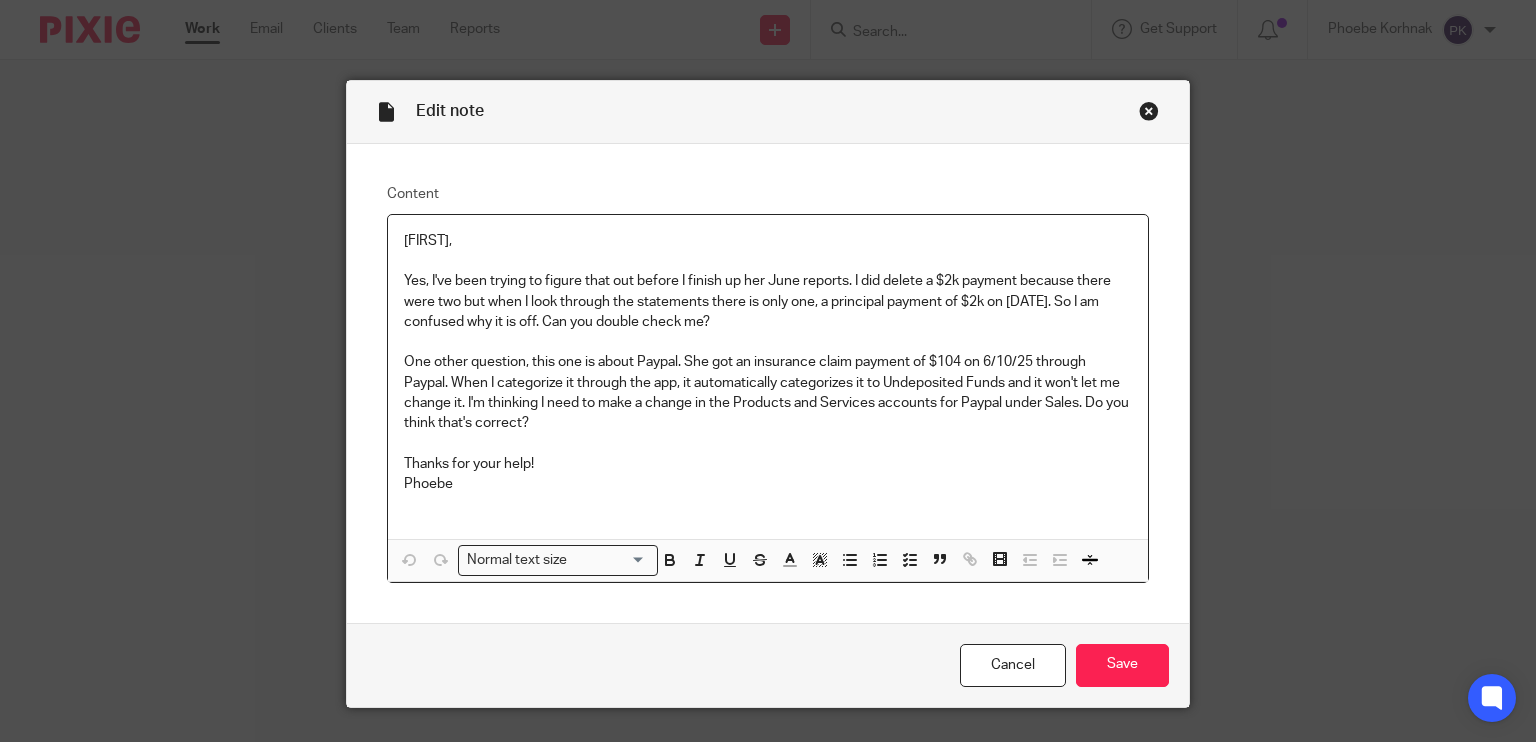 scroll, scrollTop: 0, scrollLeft: 0, axis: both 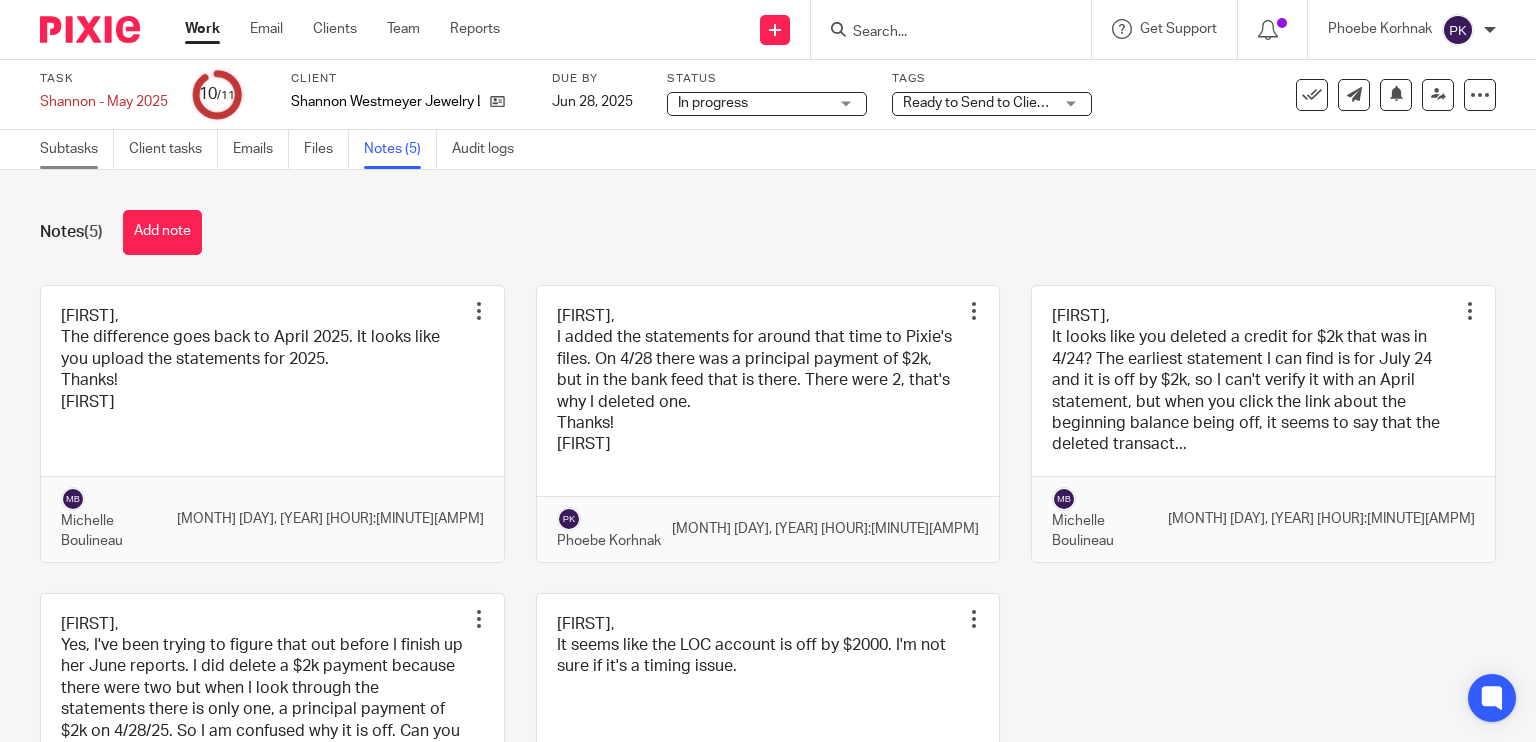 click on "Subtasks" at bounding box center (77, 149) 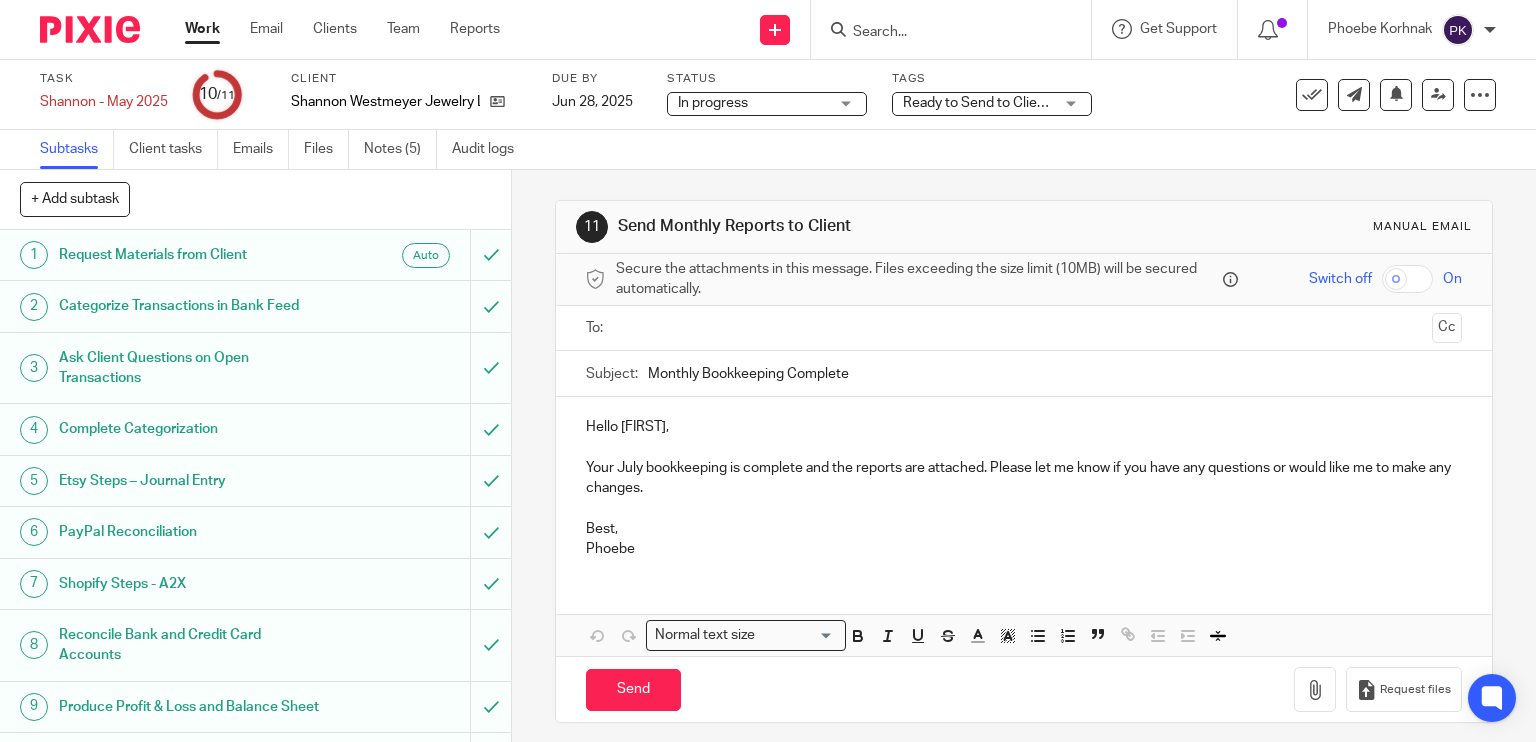 scroll, scrollTop: 0, scrollLeft: 0, axis: both 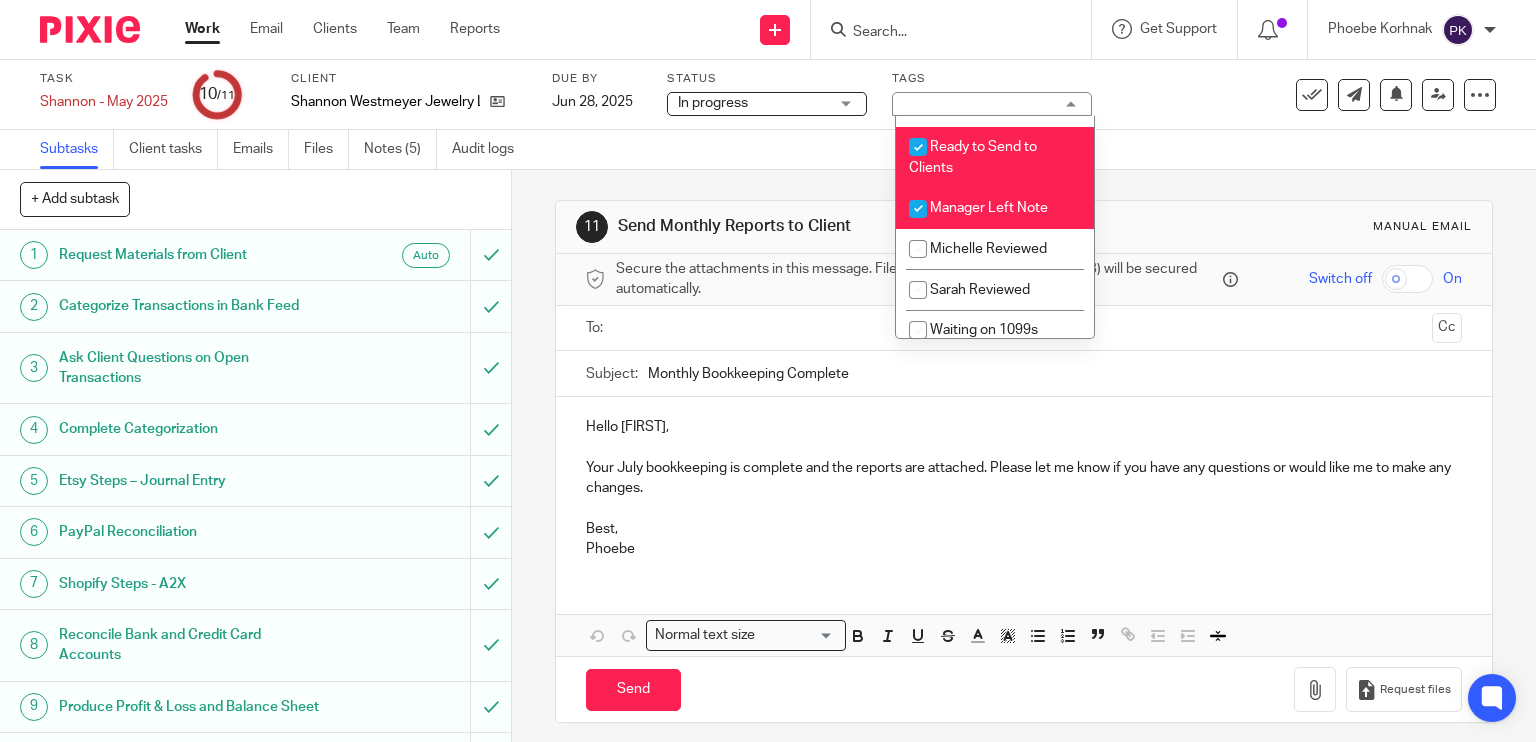 click on "Manager Left Note" at bounding box center [995, 208] 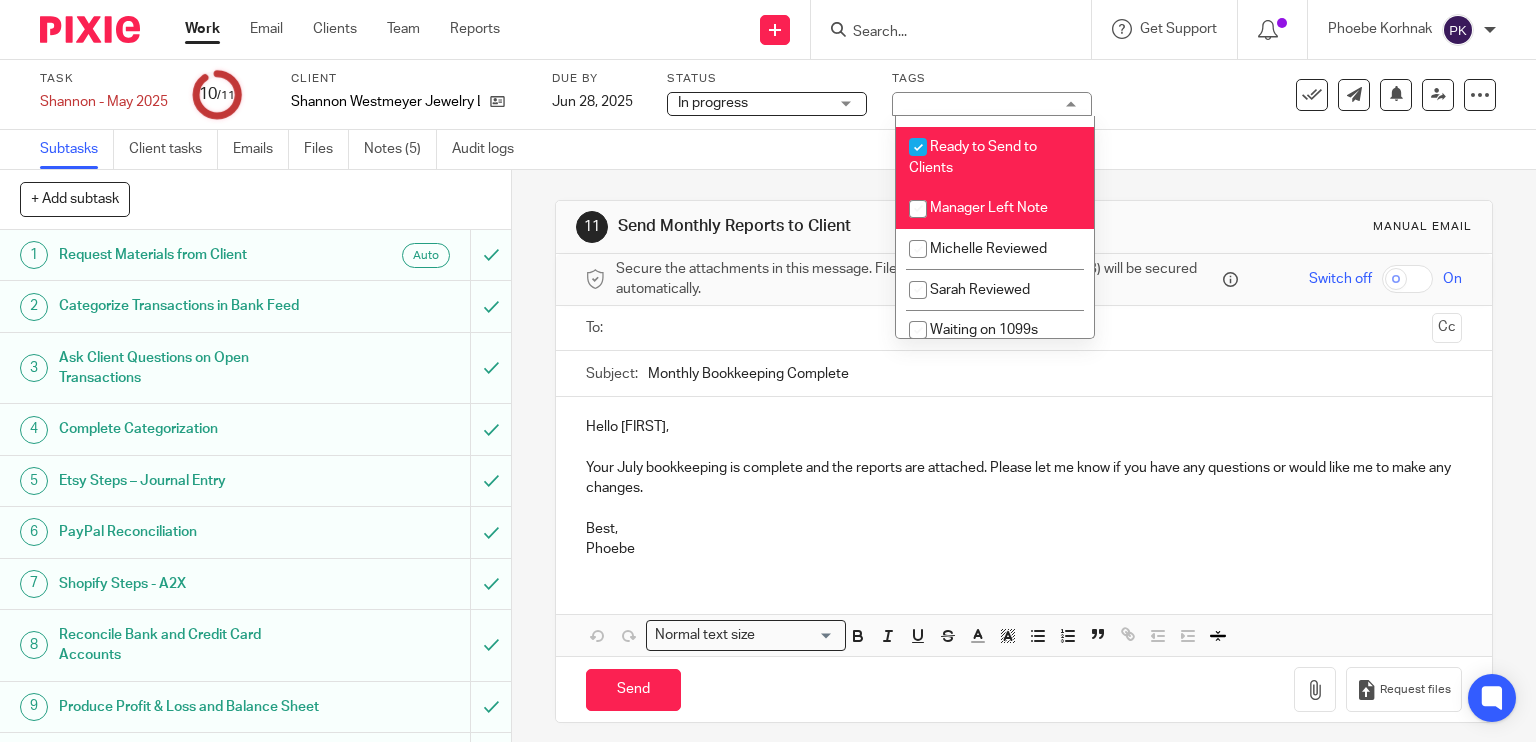 checkbox on "false" 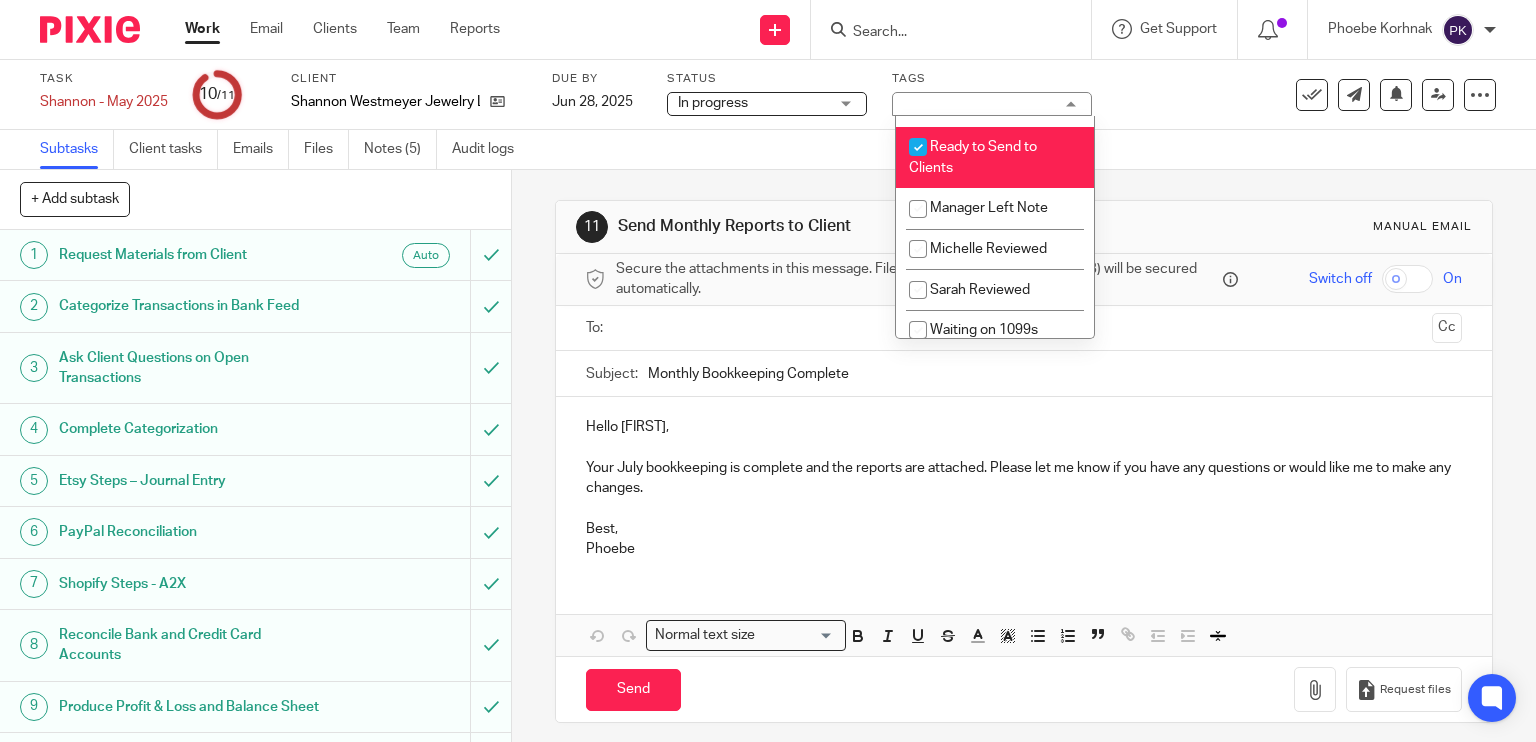 click on "Subtasks
Client tasks
Emails
Files
Notes (5)
Audit logs" at bounding box center [768, 150] 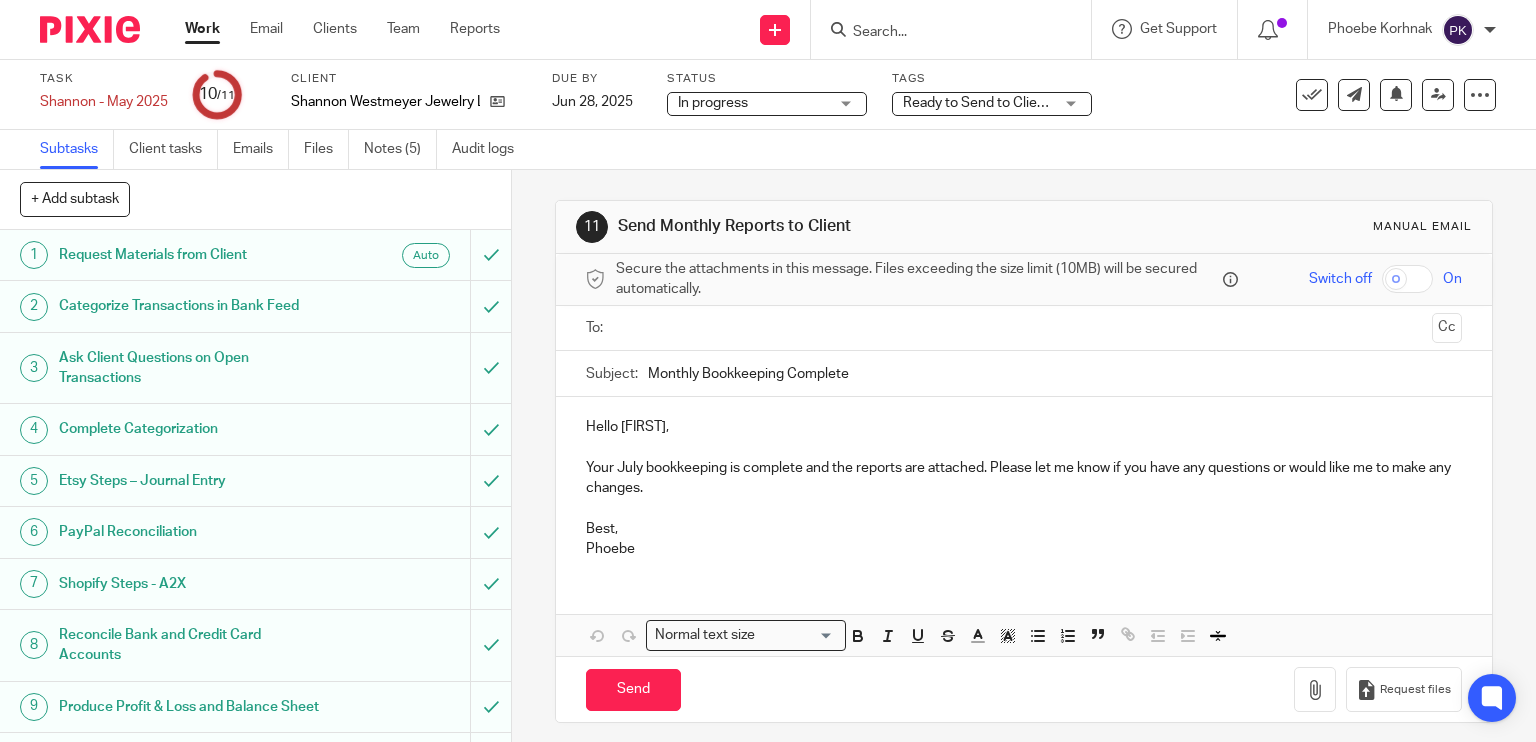 click on "Work" at bounding box center [202, 29] 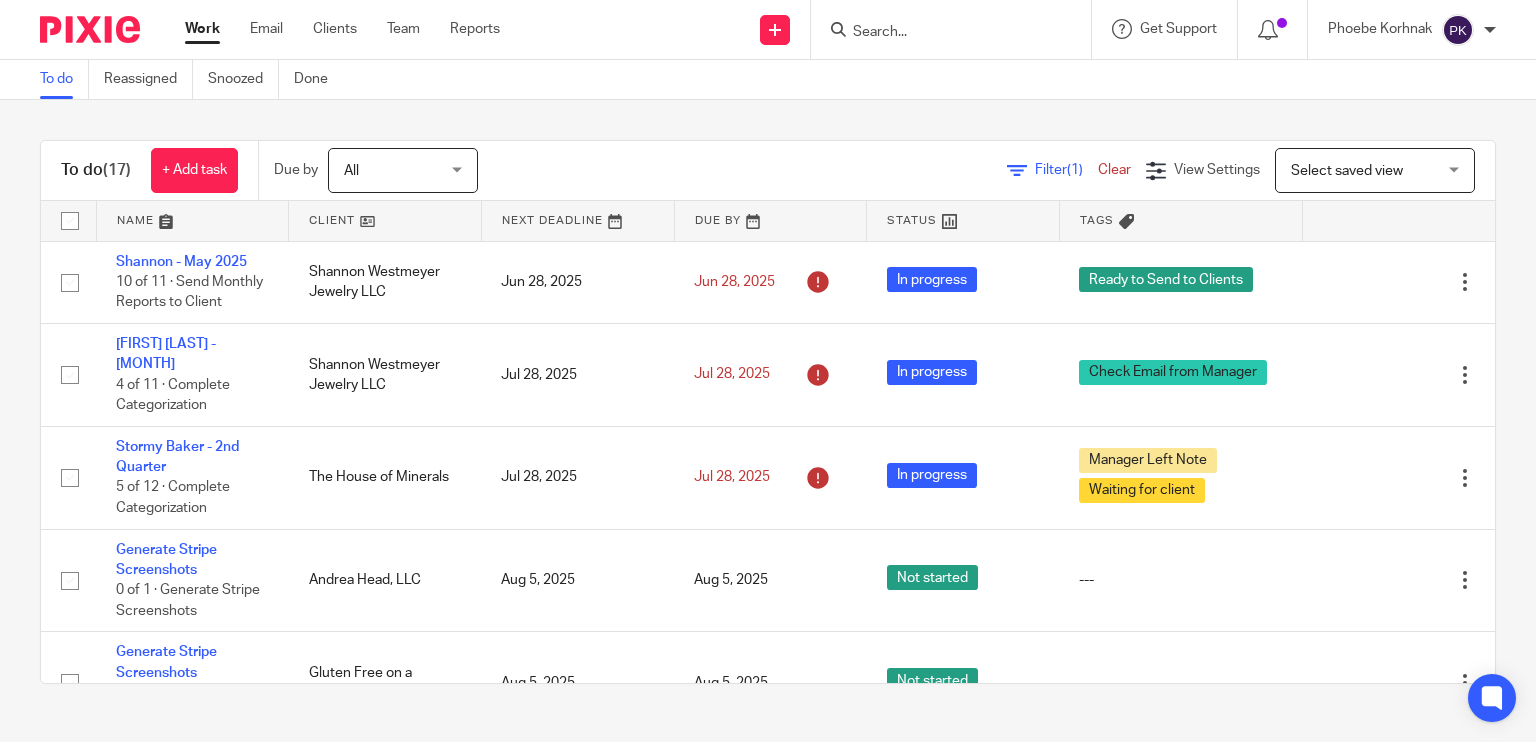 scroll, scrollTop: 0, scrollLeft: 0, axis: both 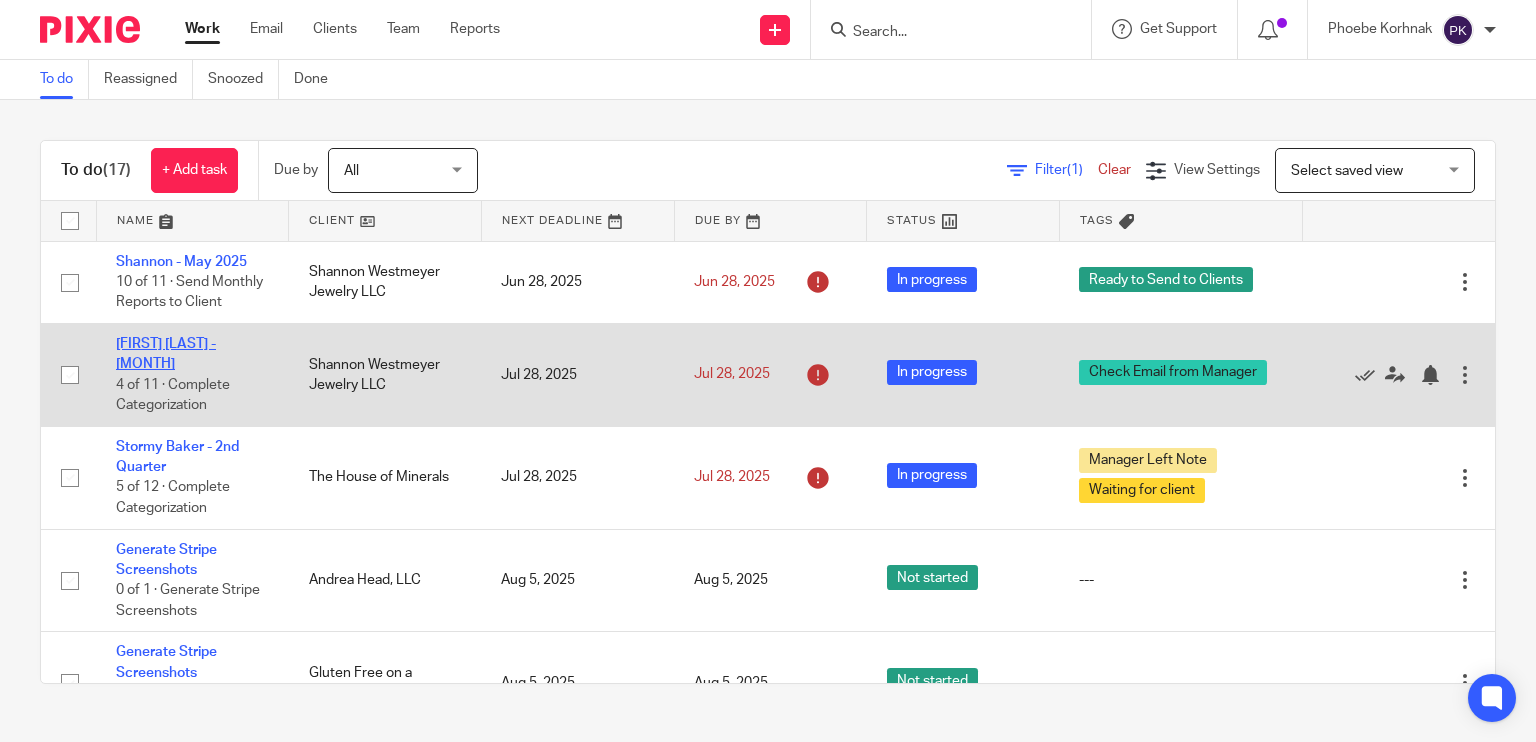click on "Shannon Westmeyer - June" at bounding box center (166, 354) 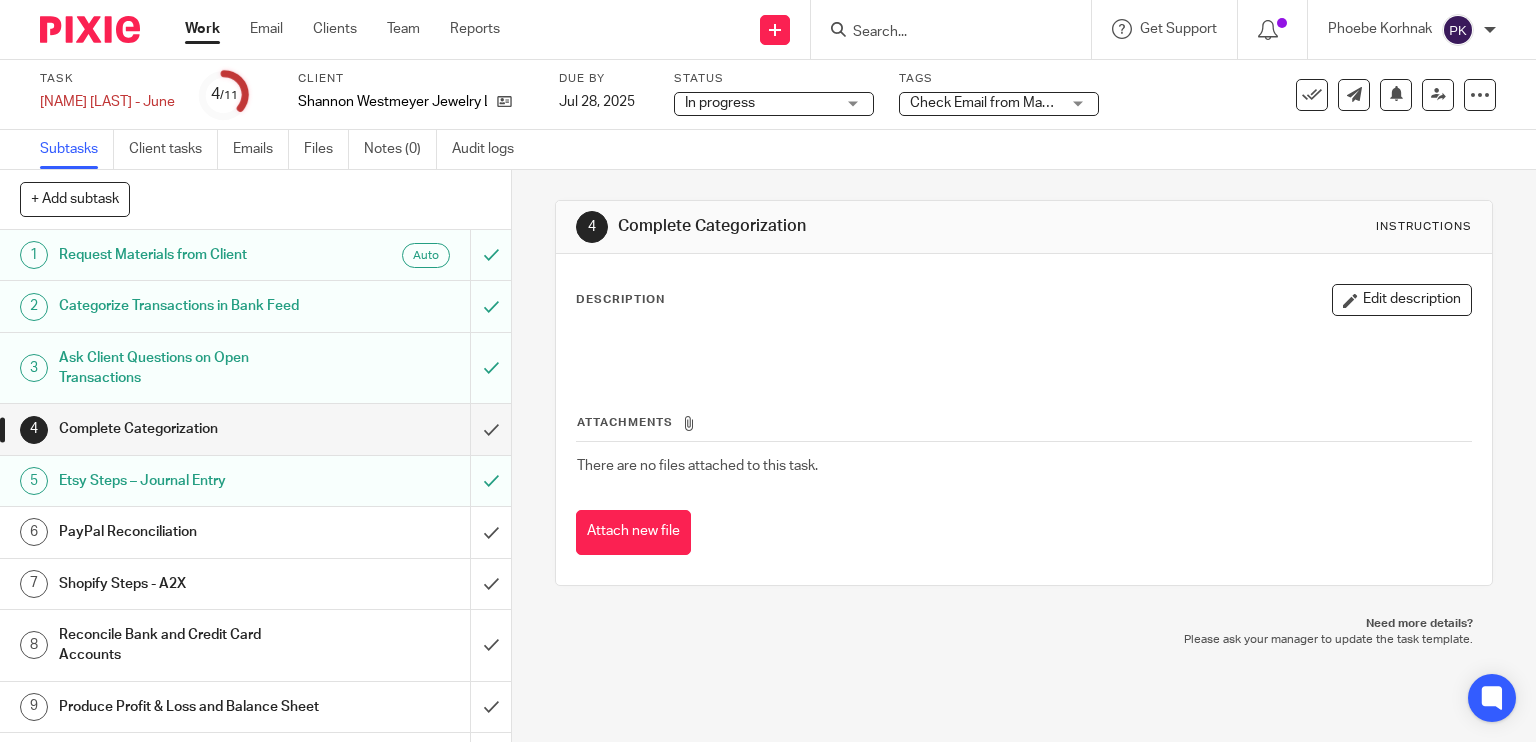 scroll, scrollTop: 0, scrollLeft: 0, axis: both 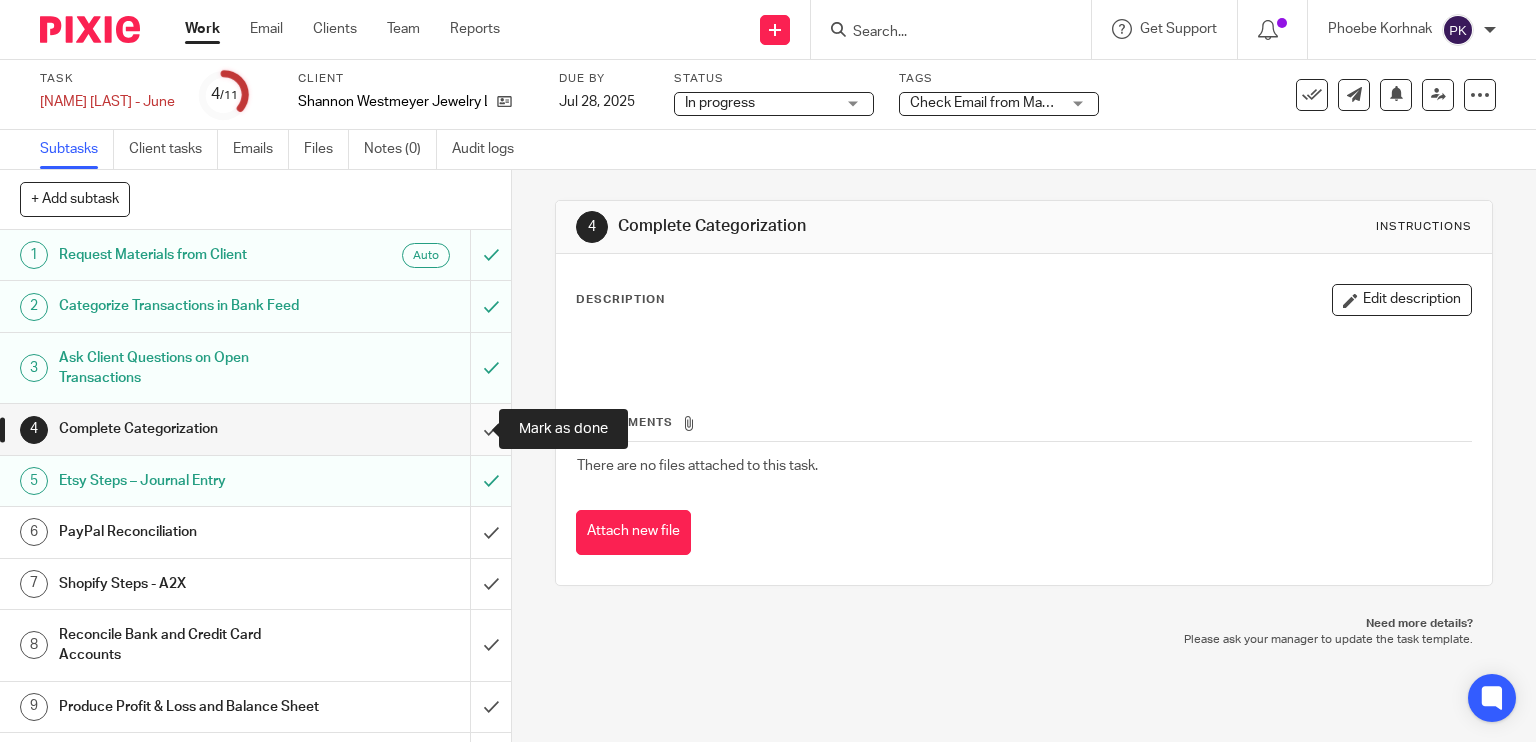 click at bounding box center (255, 429) 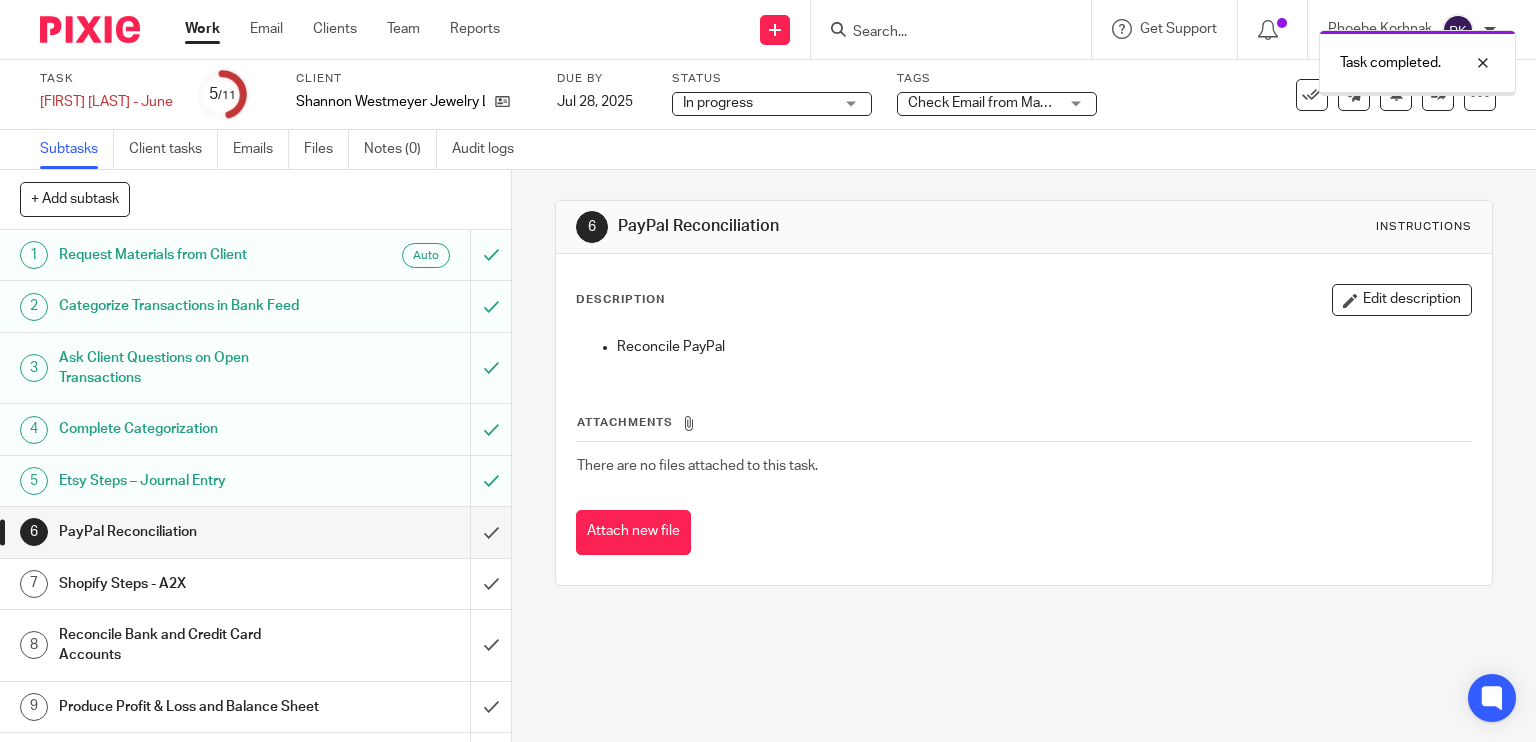 scroll, scrollTop: 0, scrollLeft: 0, axis: both 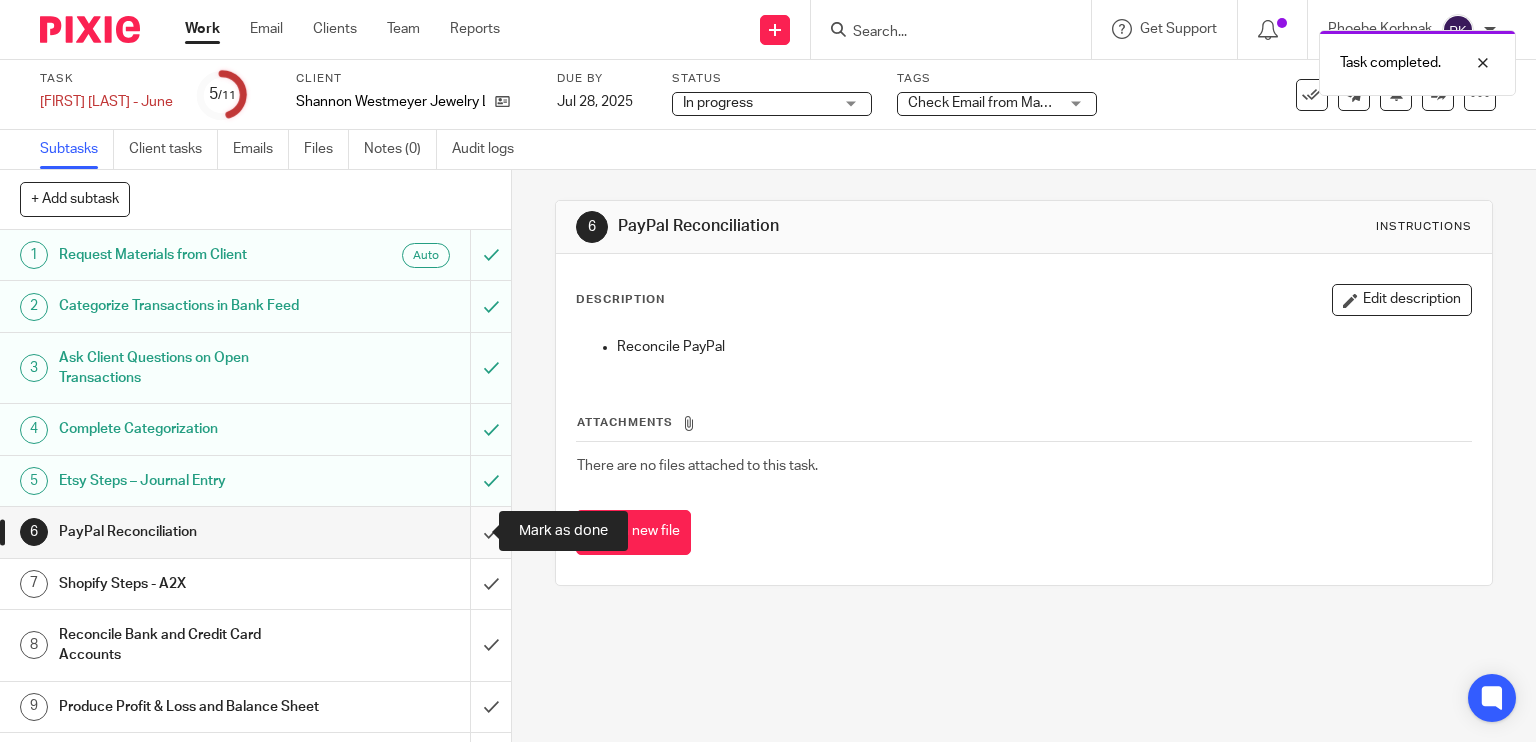 click at bounding box center [255, 532] 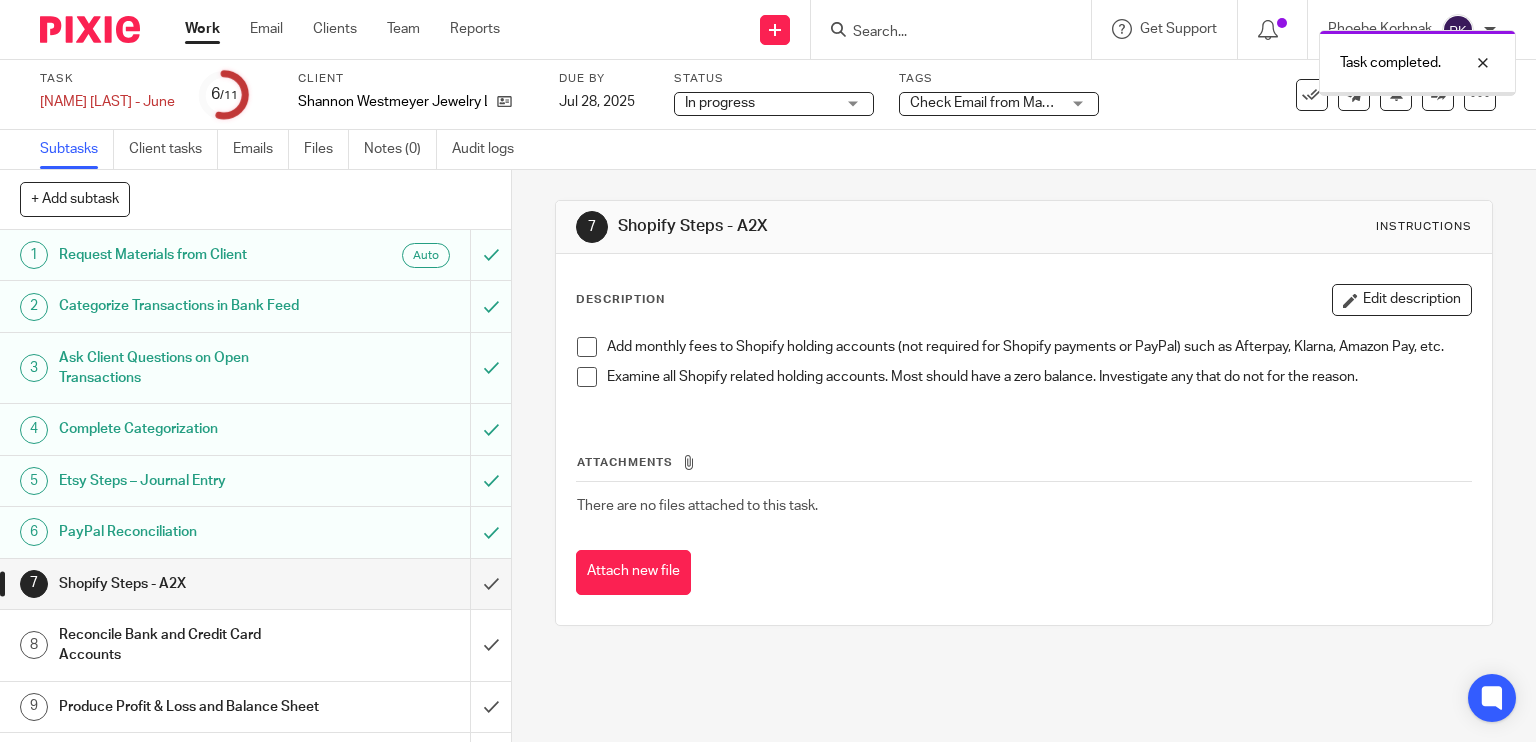 scroll, scrollTop: 0, scrollLeft: 0, axis: both 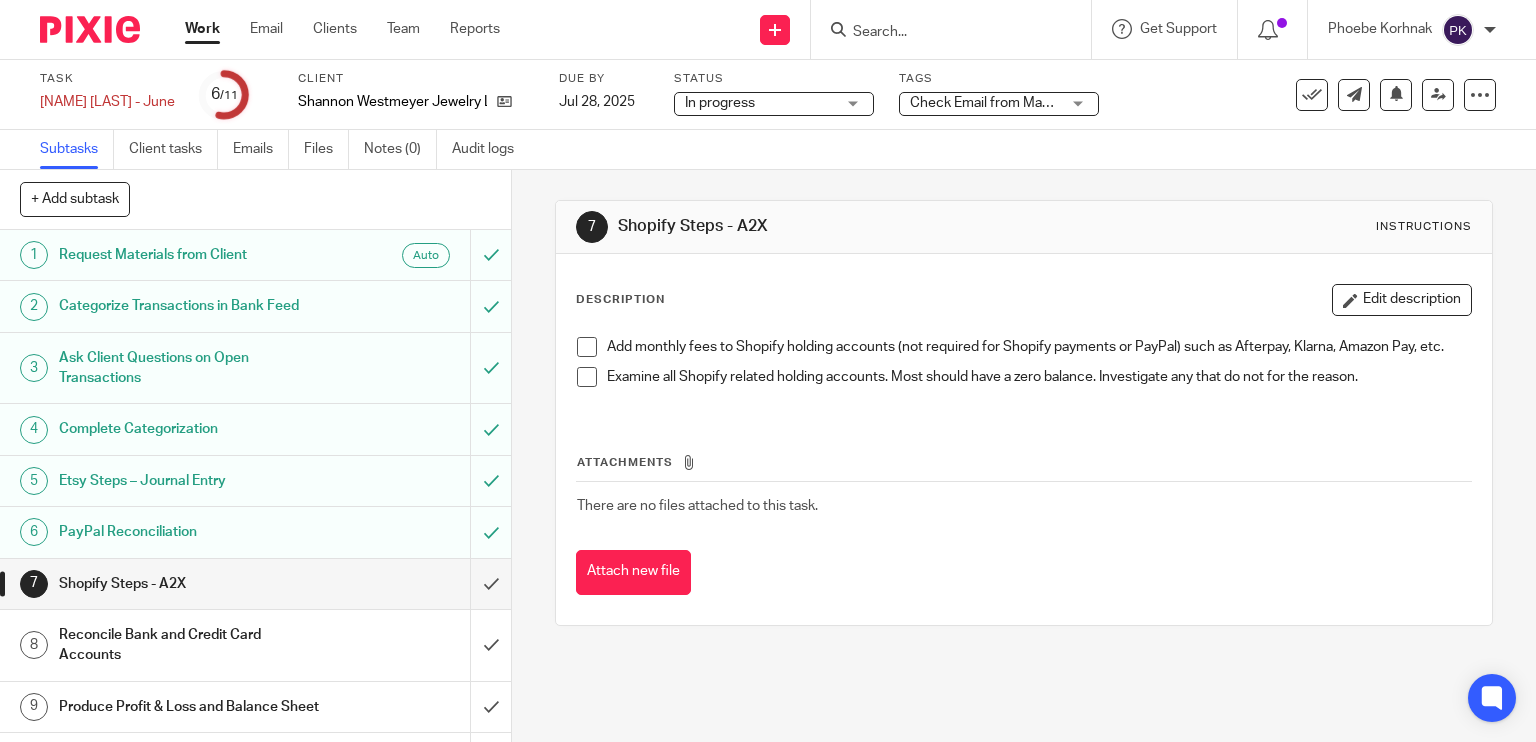click at bounding box center [587, 347] 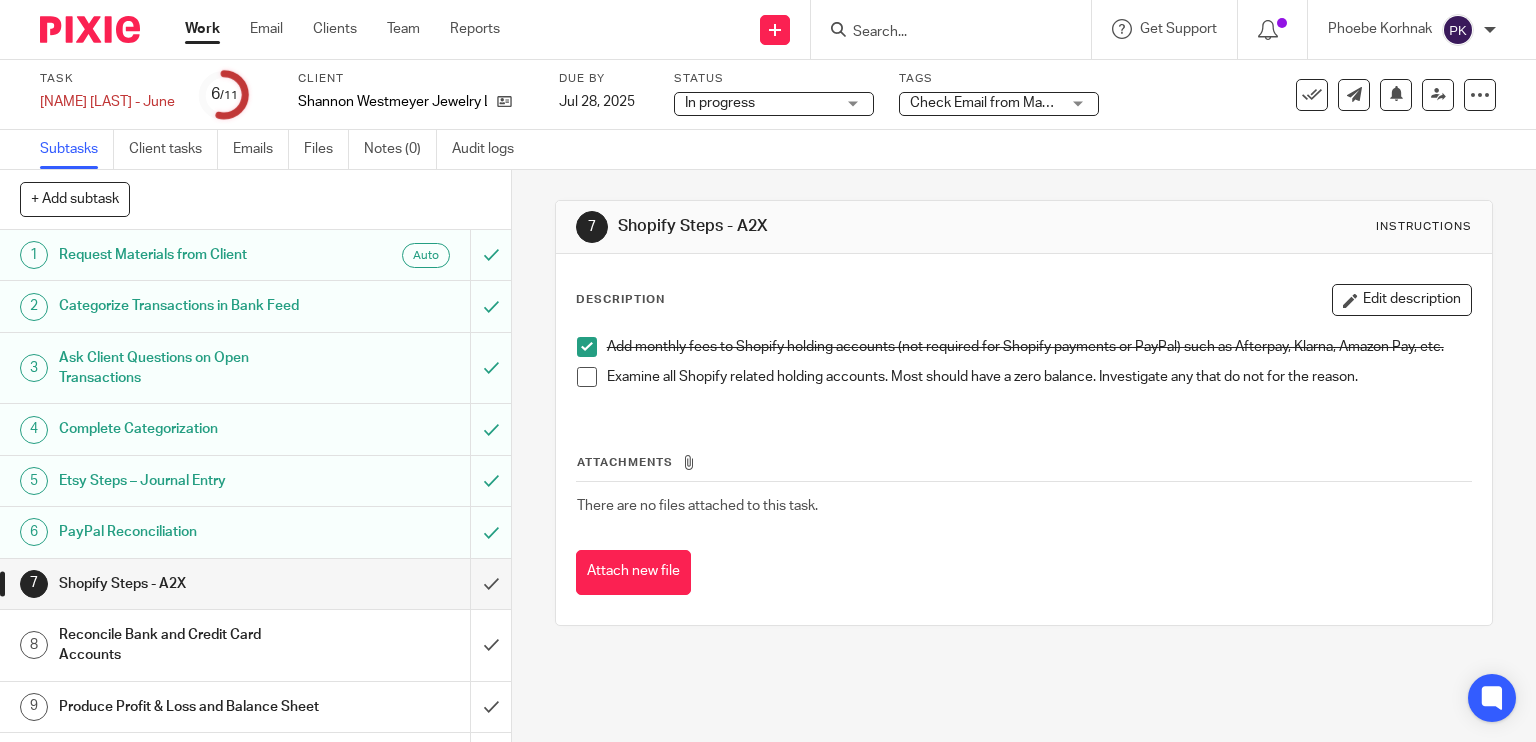 click at bounding box center [587, 377] 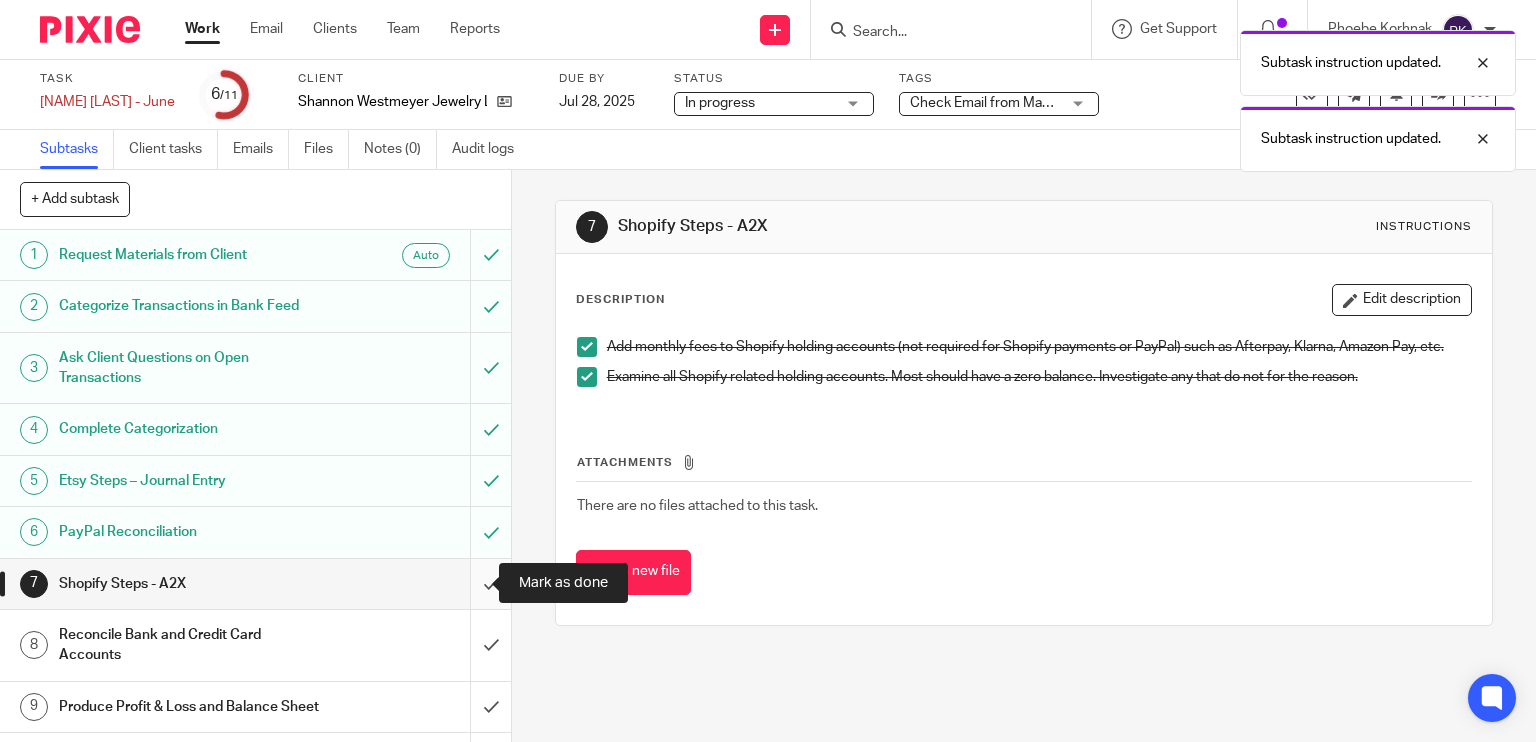 click at bounding box center [255, 584] 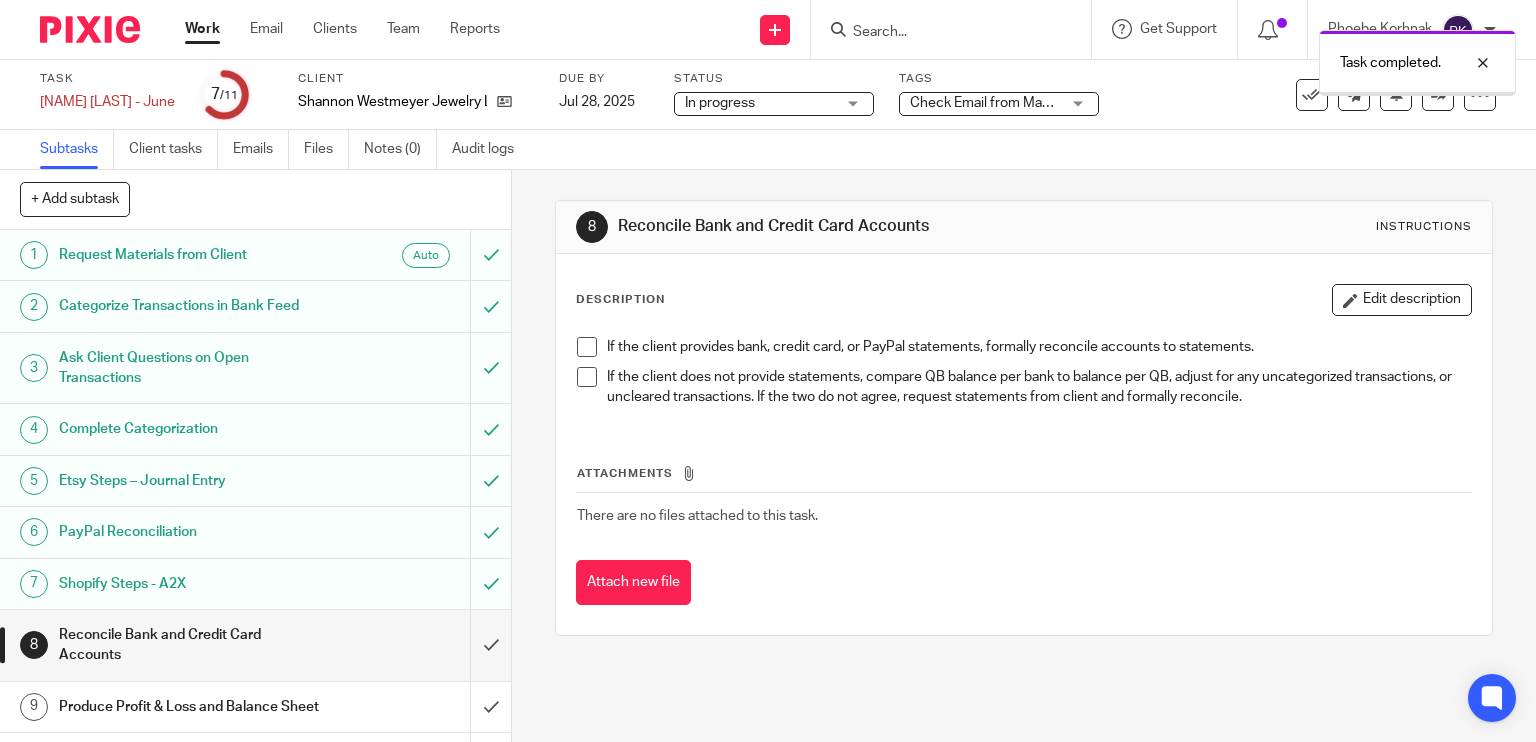 scroll, scrollTop: 0, scrollLeft: 0, axis: both 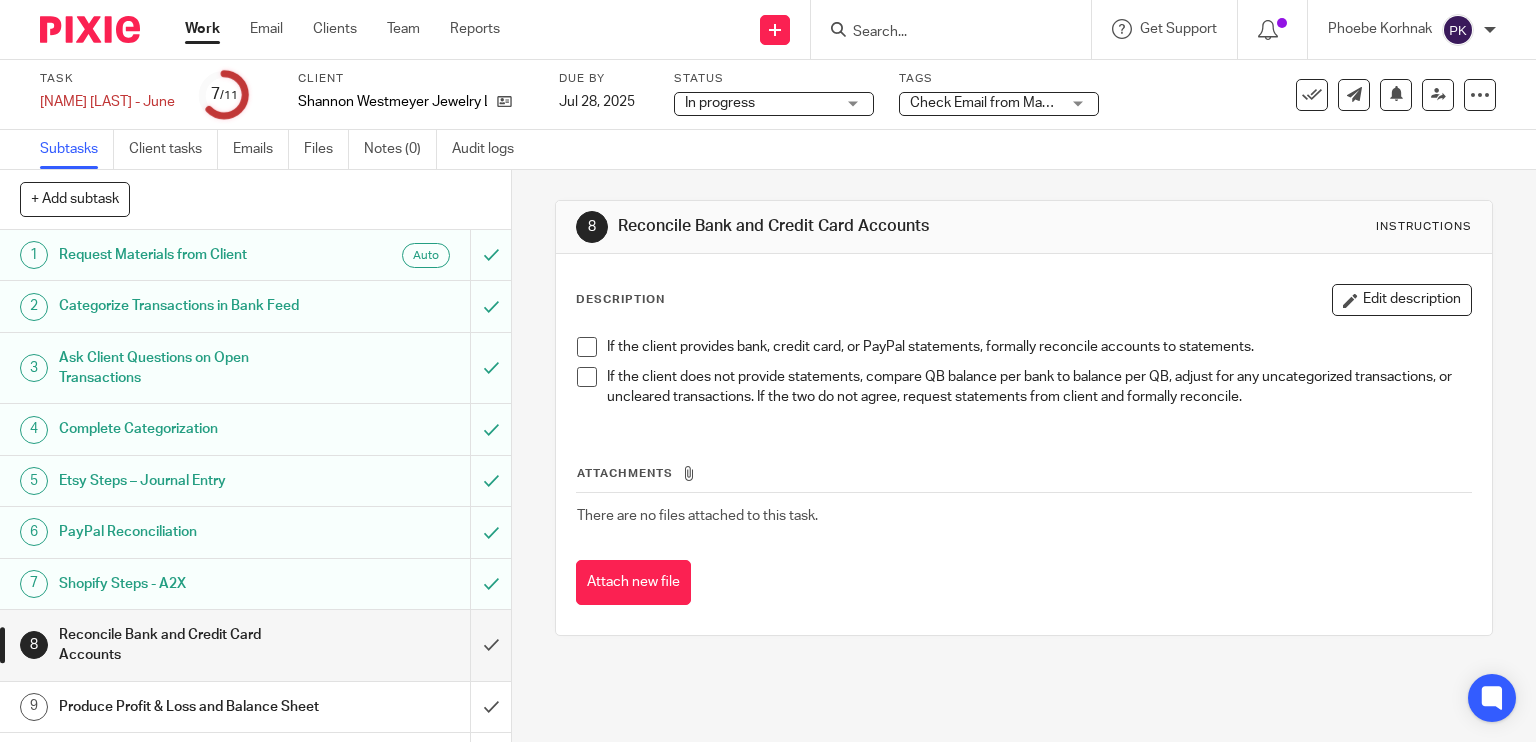 click at bounding box center (587, 347) 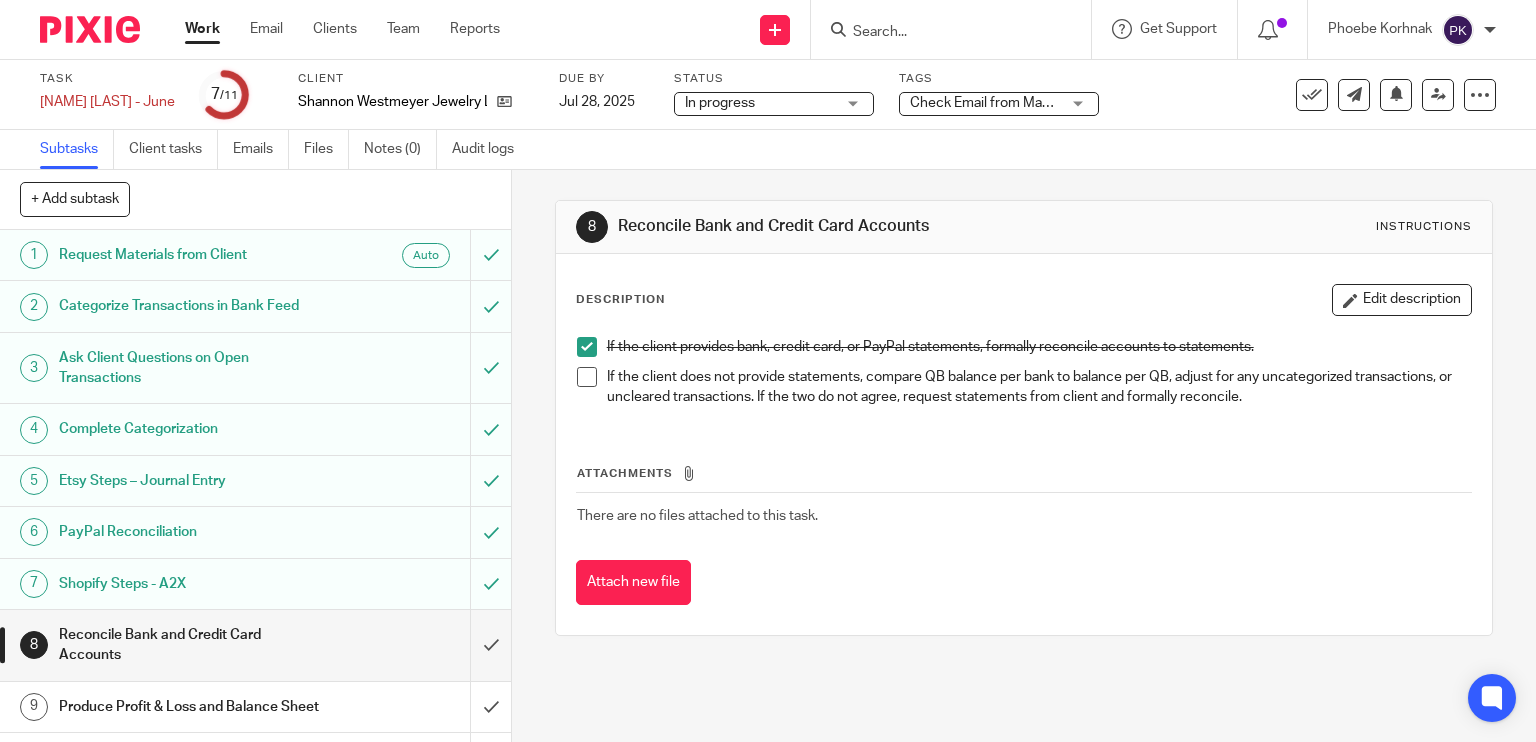 click at bounding box center (587, 377) 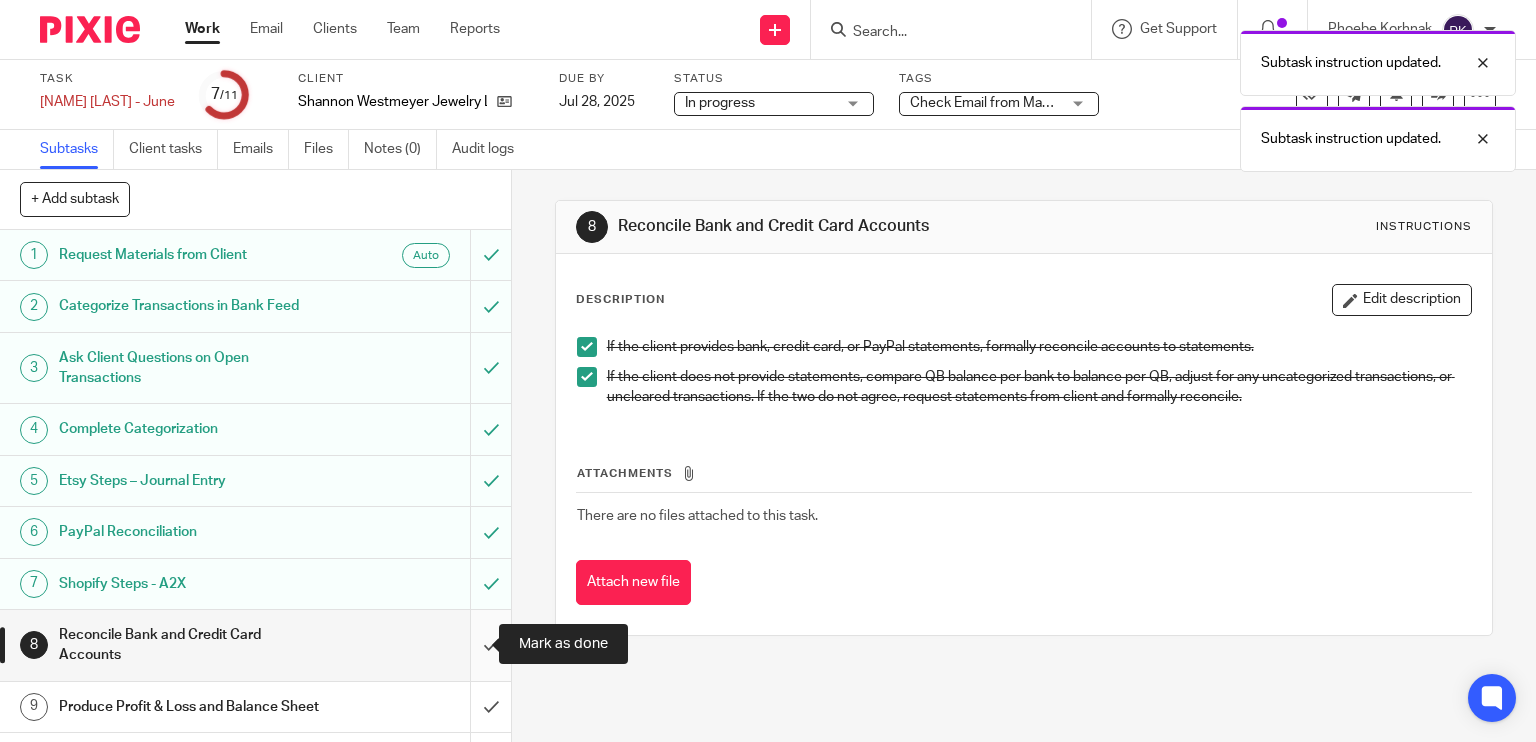 click at bounding box center (255, 645) 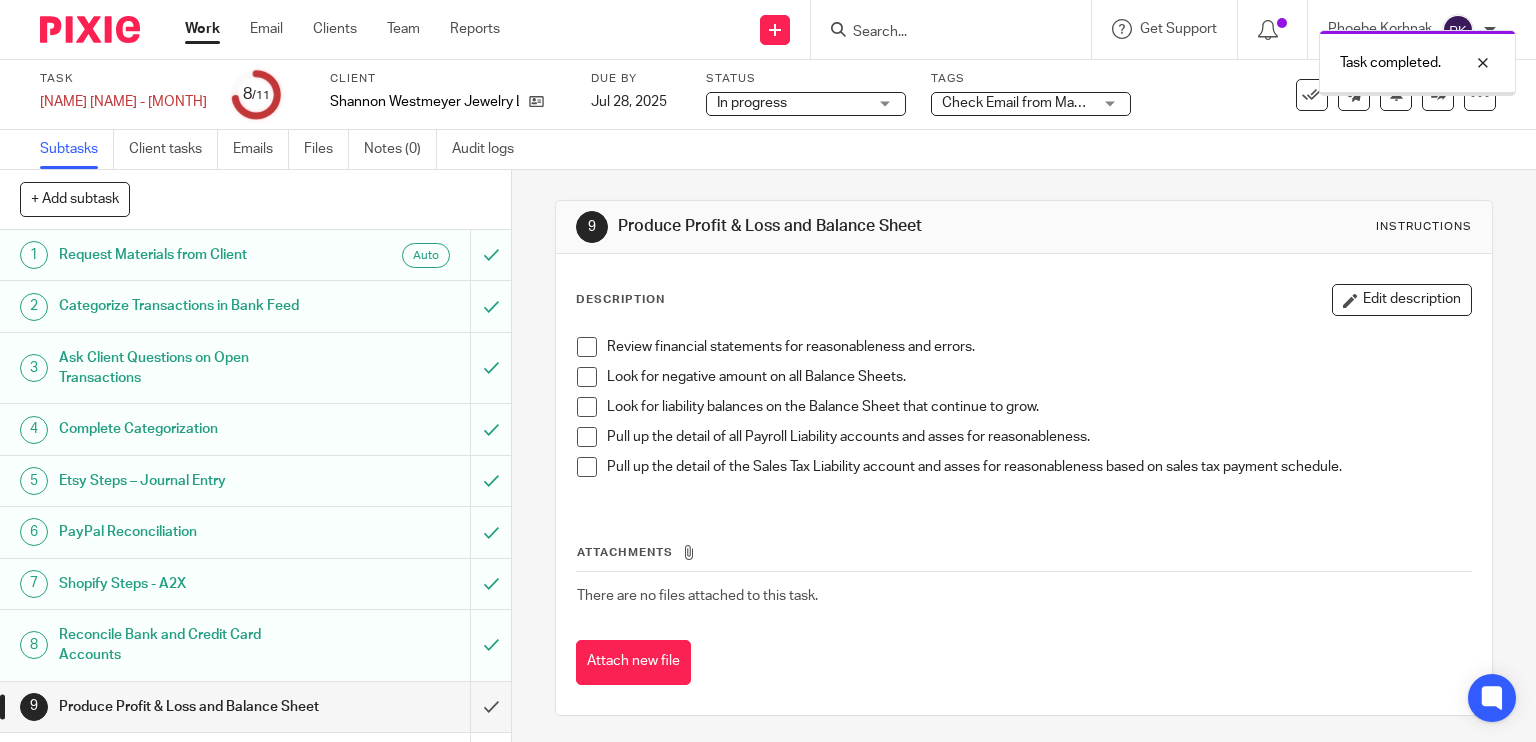 scroll, scrollTop: 0, scrollLeft: 0, axis: both 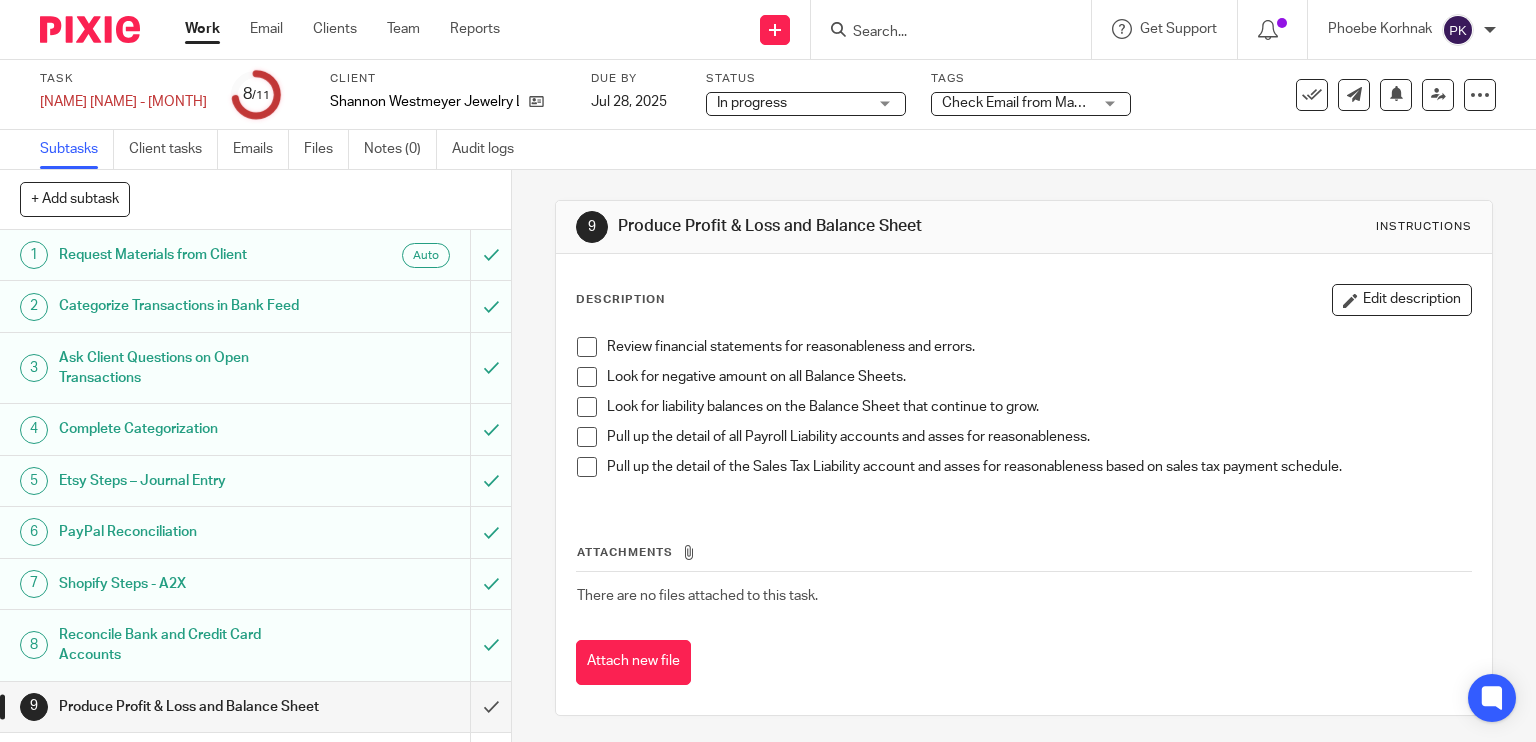 click at bounding box center (587, 347) 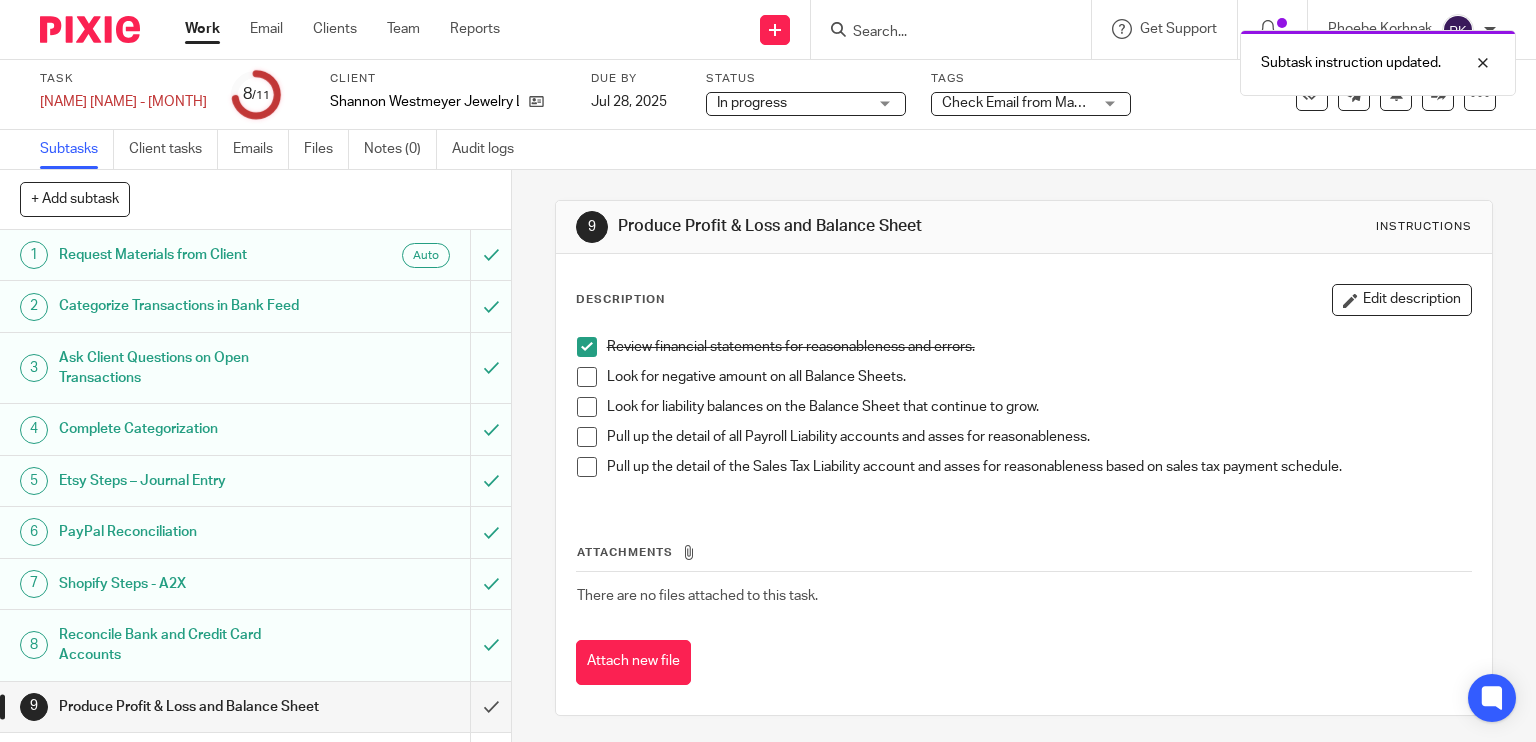 click at bounding box center (587, 377) 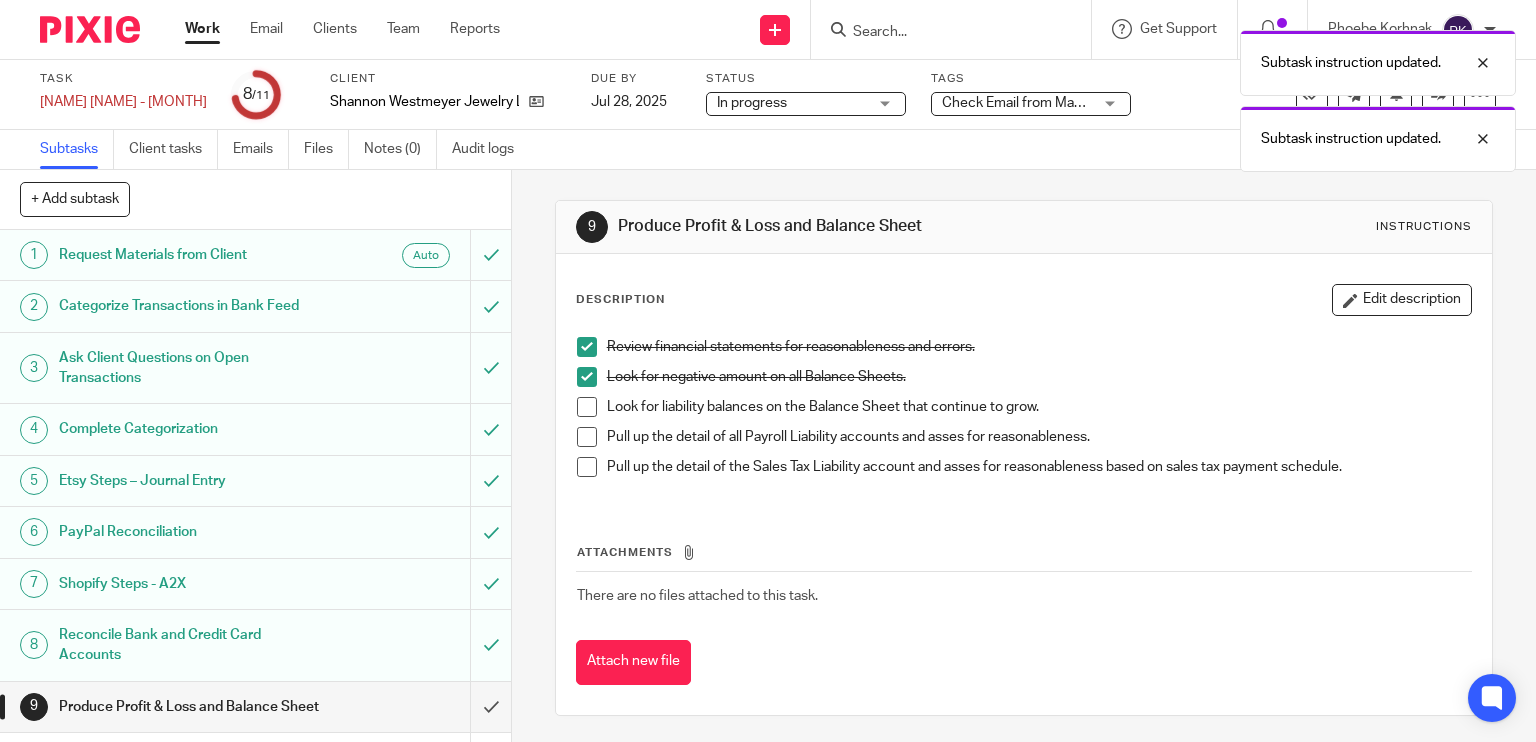click at bounding box center (587, 407) 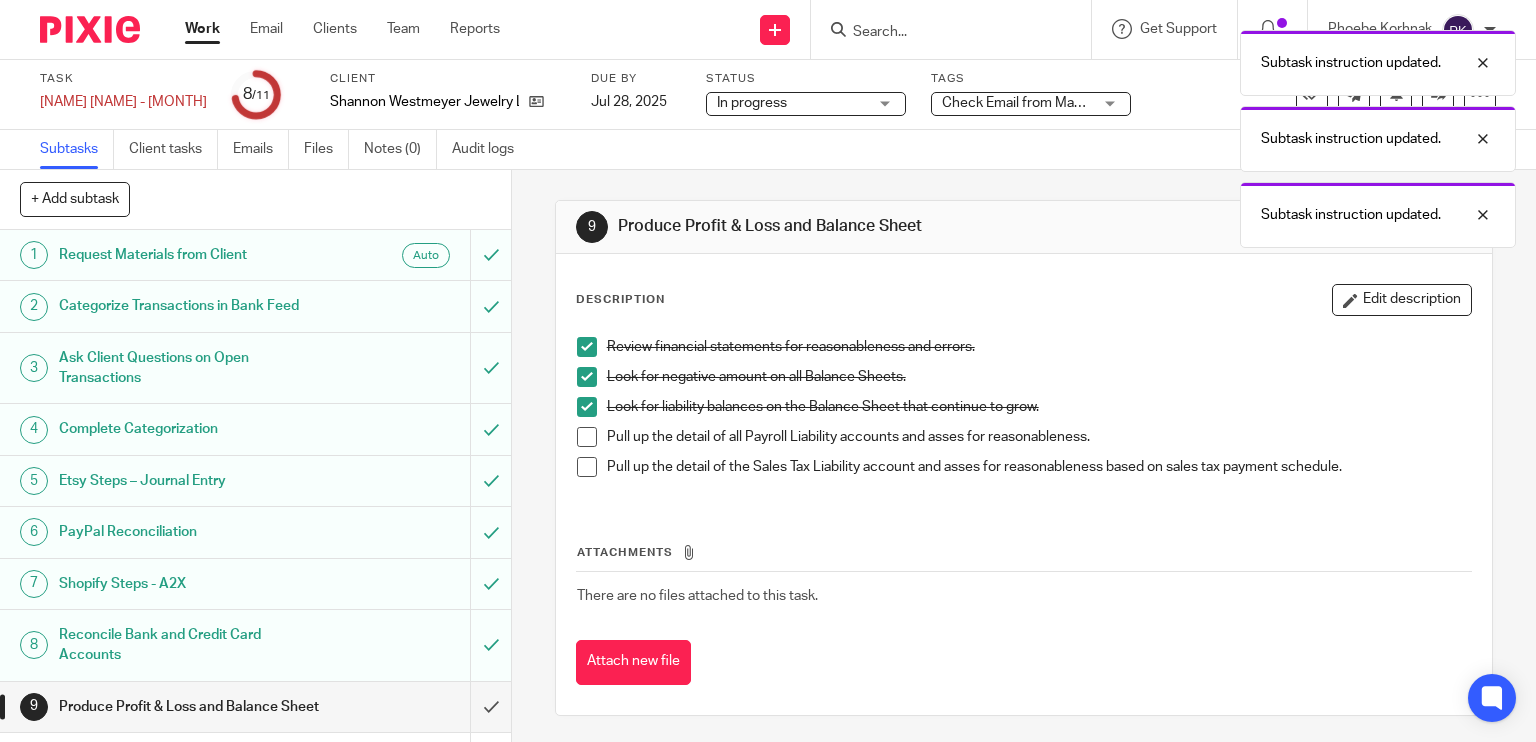 click at bounding box center (587, 437) 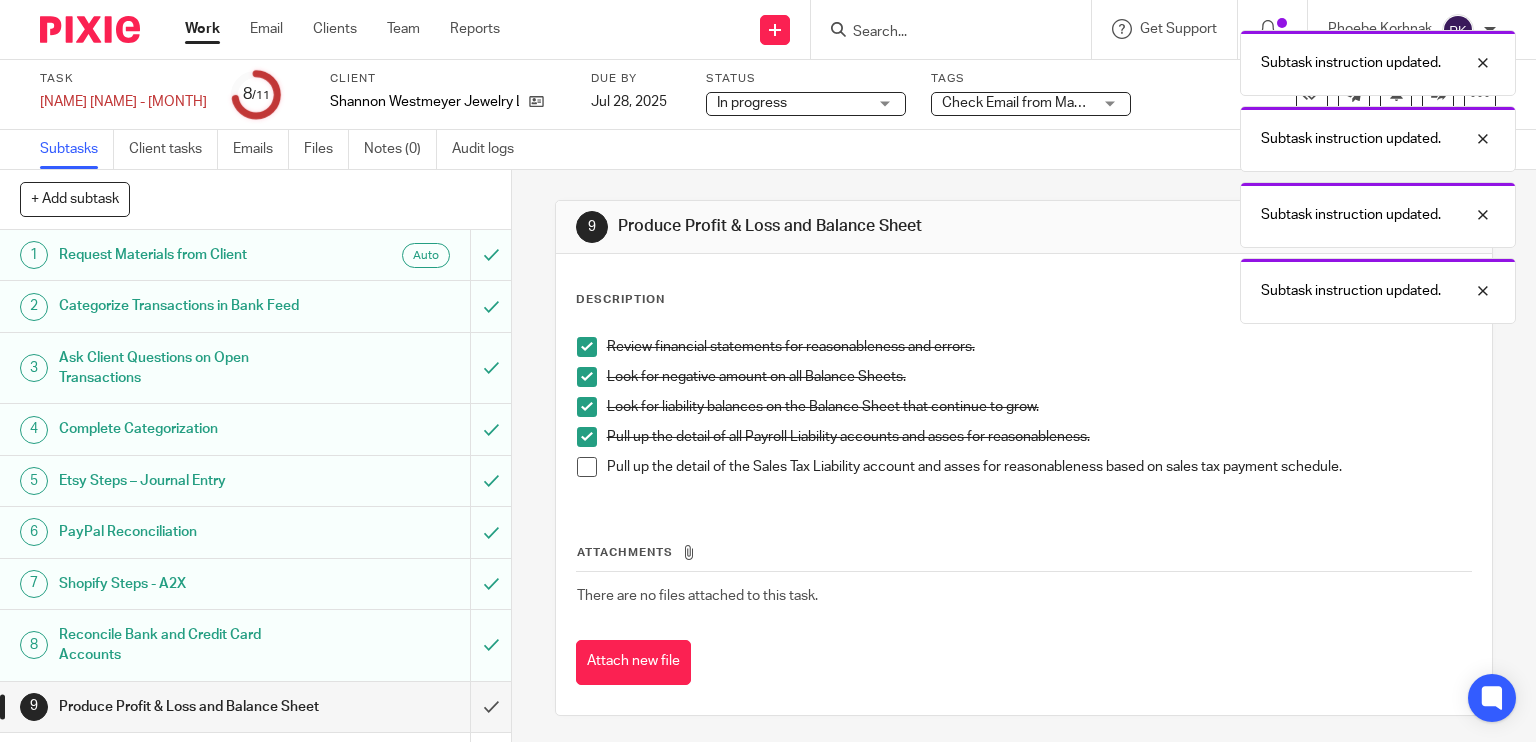 click on "Pull up the detail of the Sales Tax Liability account and asses for reasonableness based on sales tax payment schedule." at bounding box center (1024, 472) 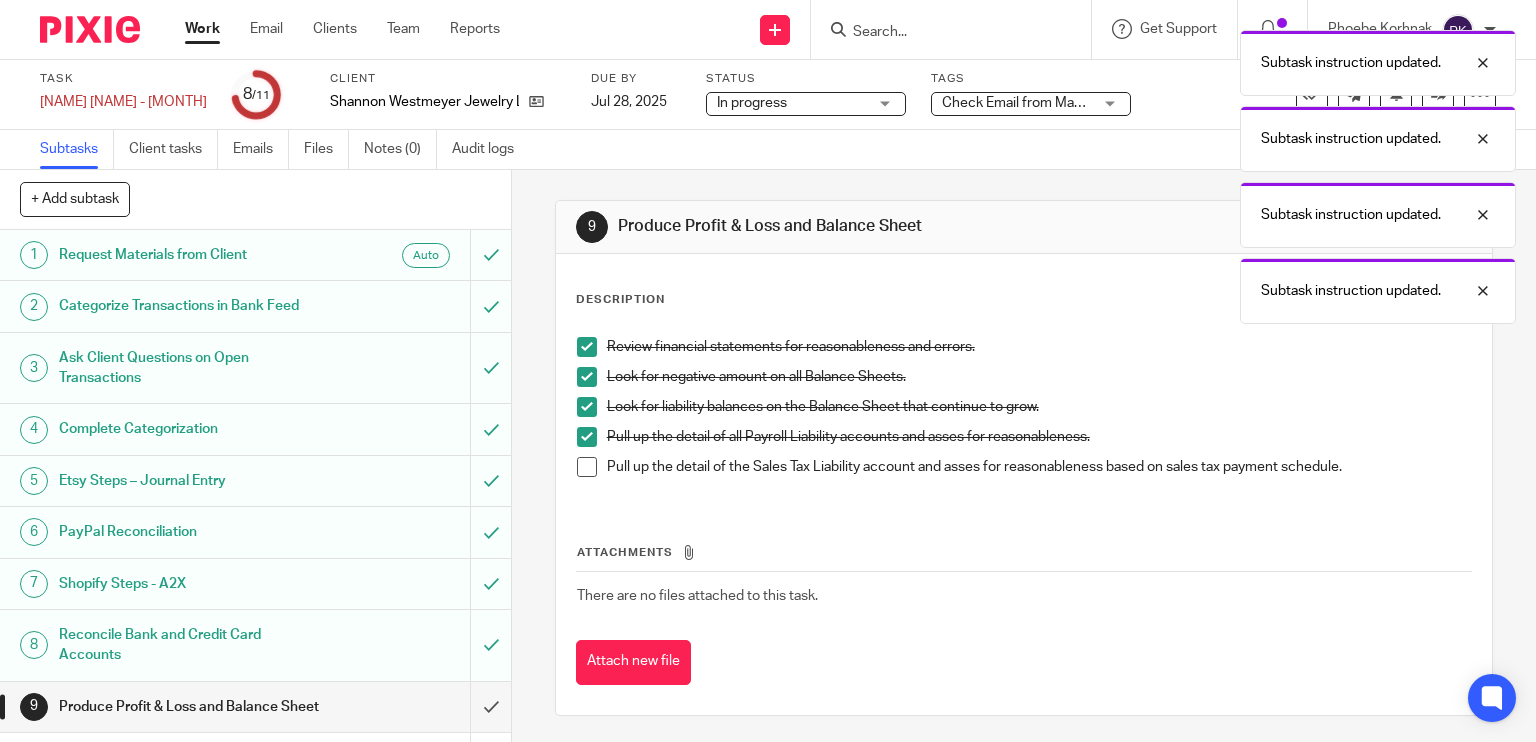 click at bounding box center (587, 467) 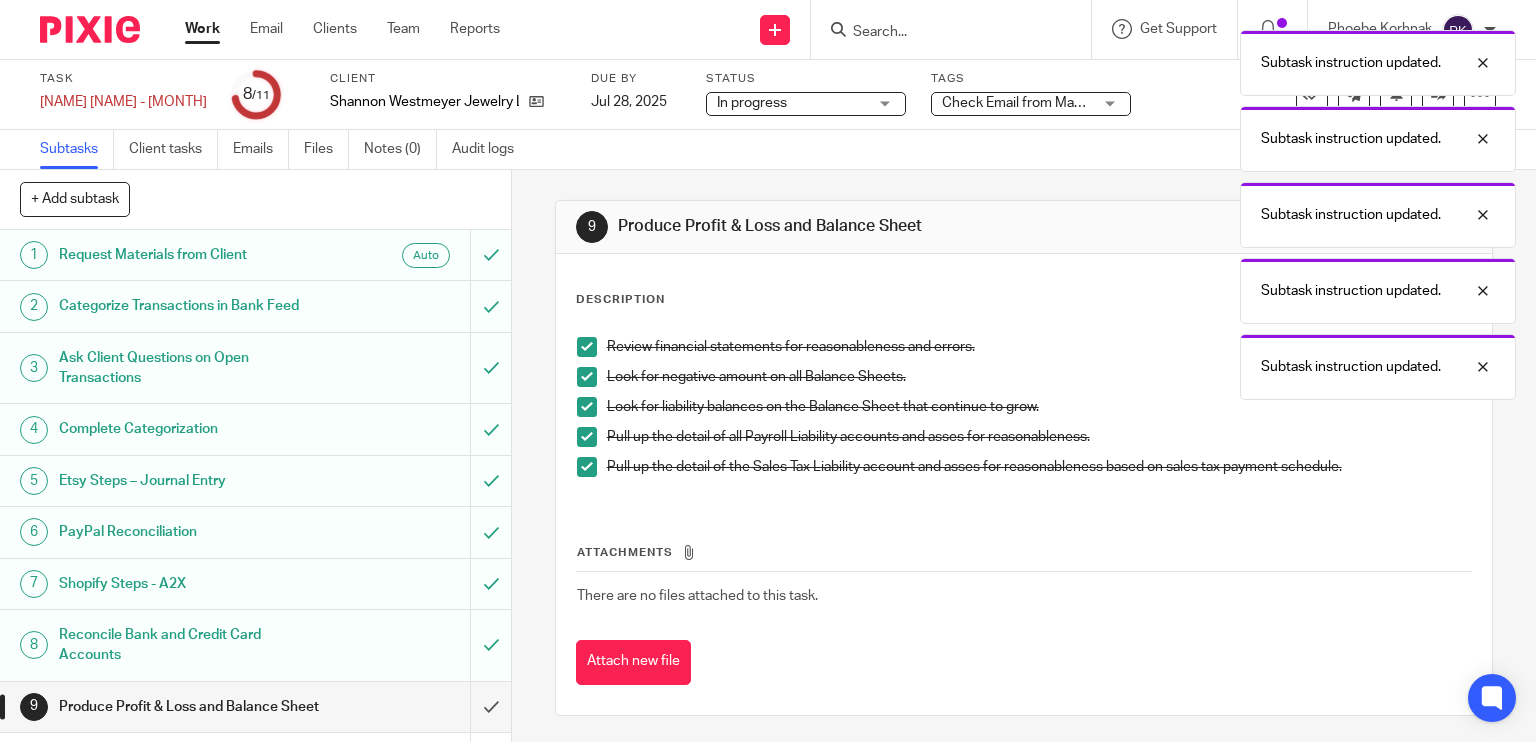 scroll, scrollTop: 111, scrollLeft: 0, axis: vertical 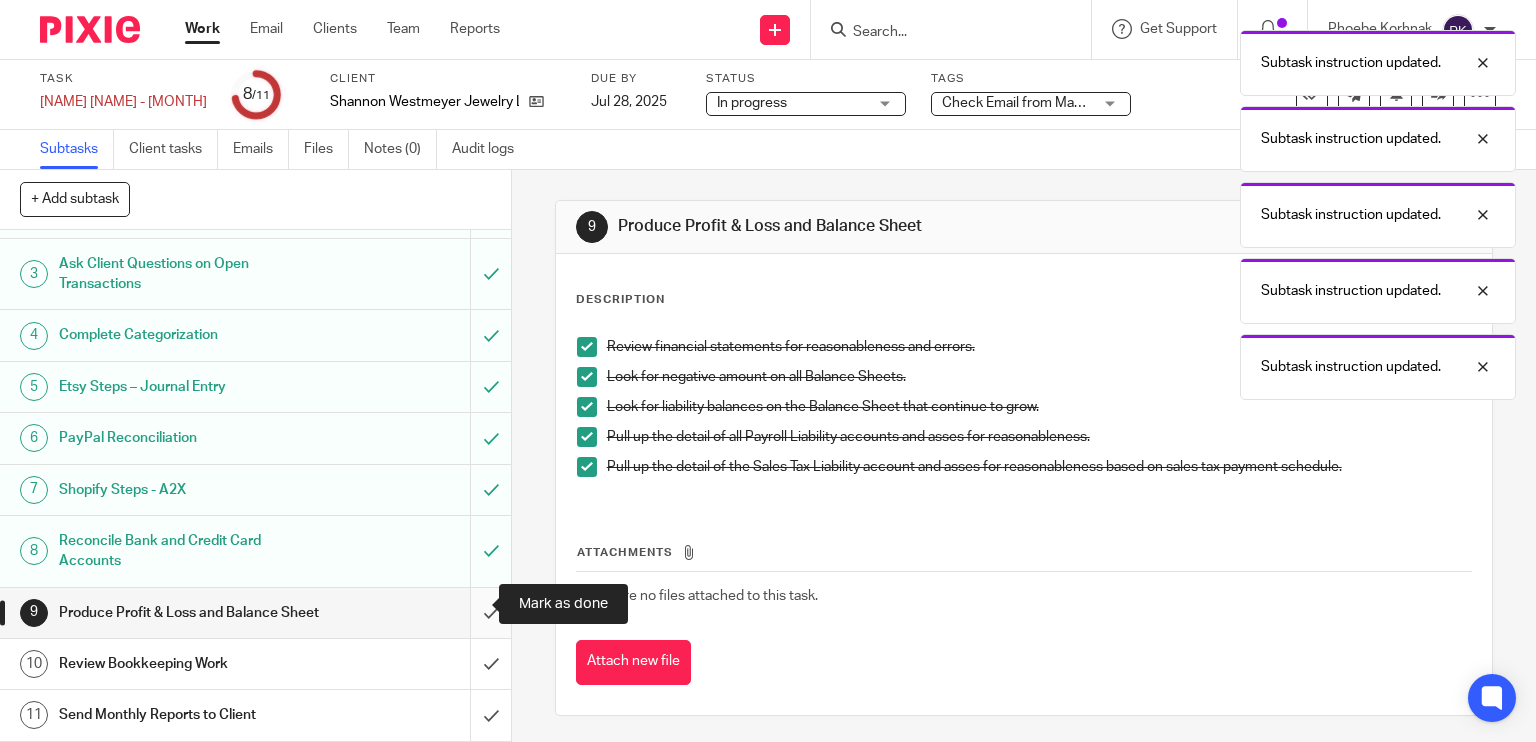 click at bounding box center [255, 613] 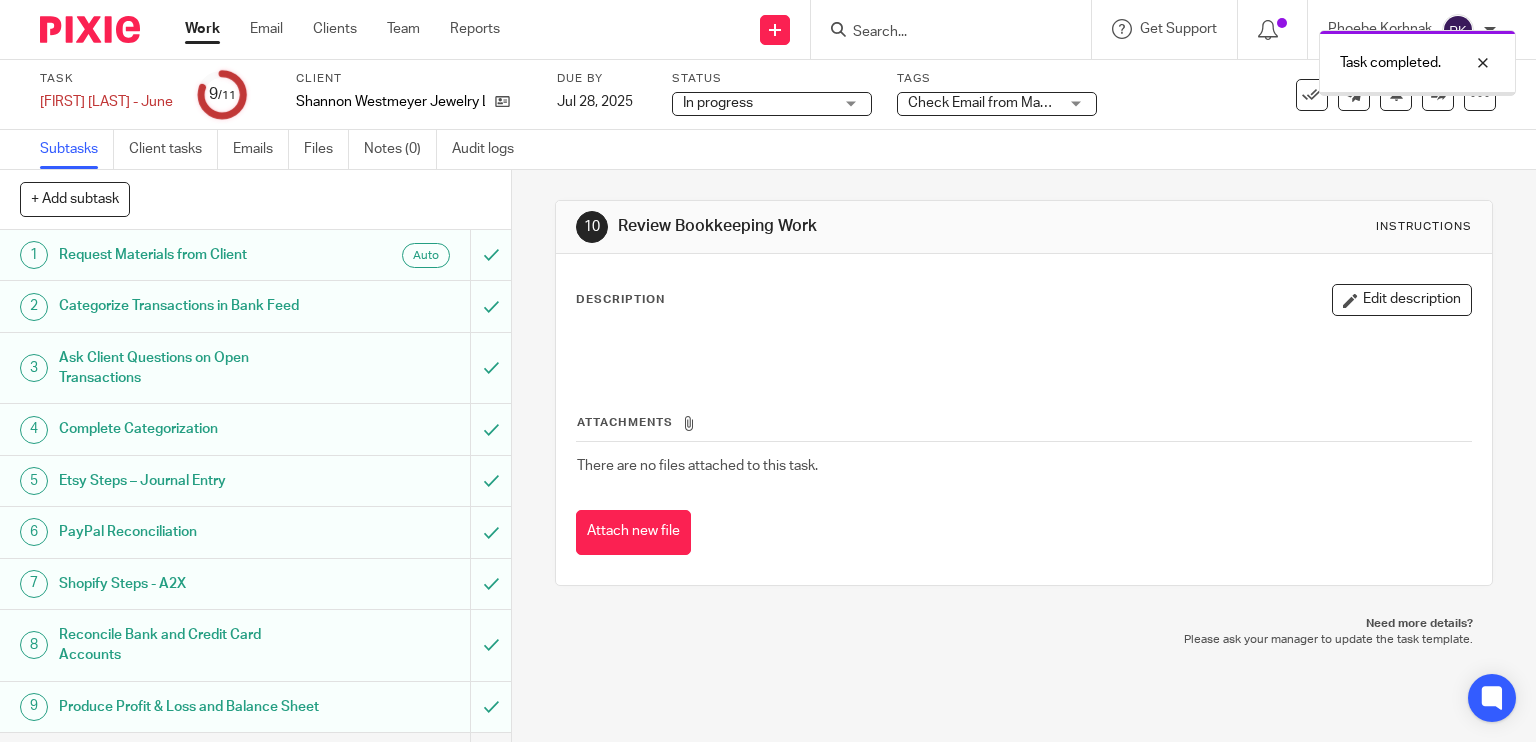 scroll, scrollTop: 0, scrollLeft: 0, axis: both 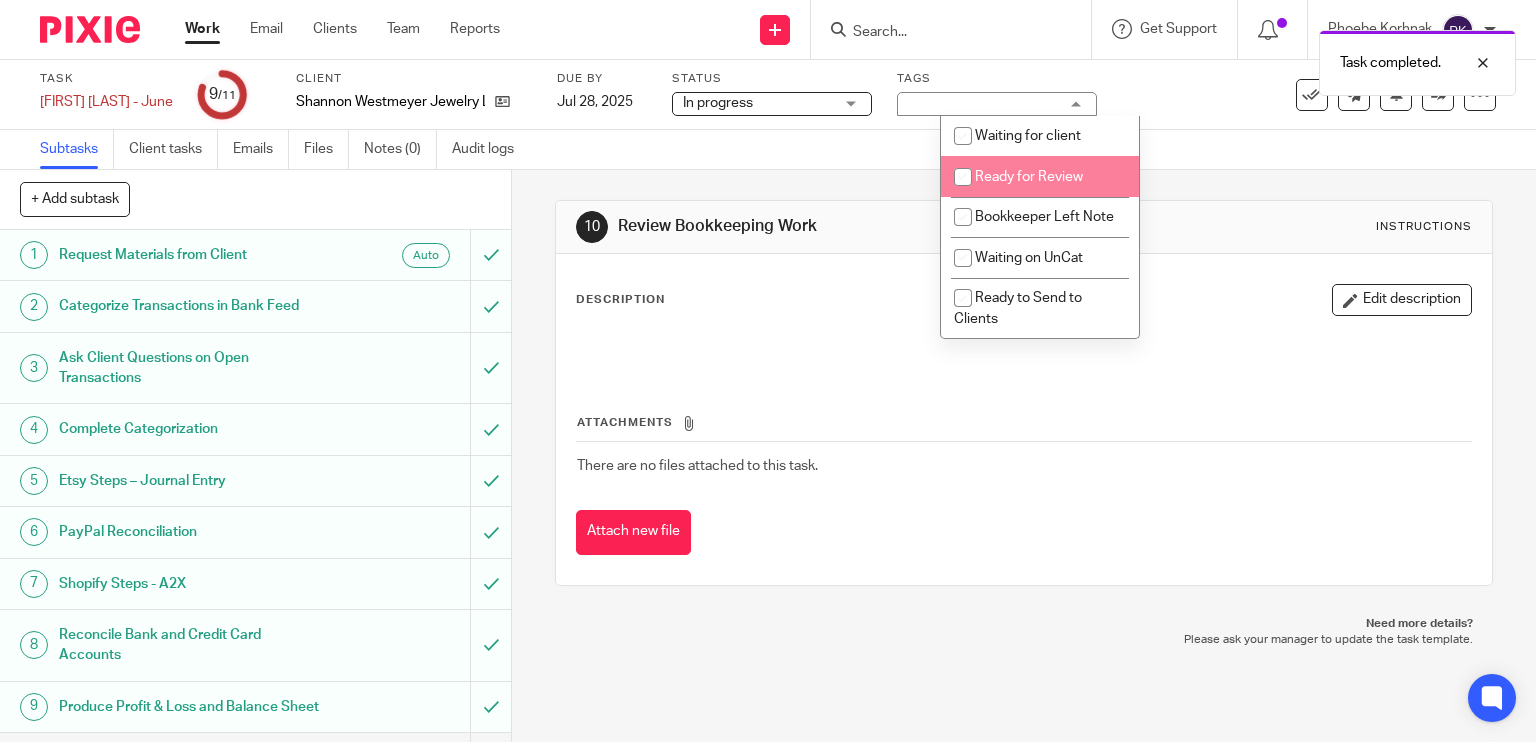 click on "Ready for Review" at bounding box center (1040, 176) 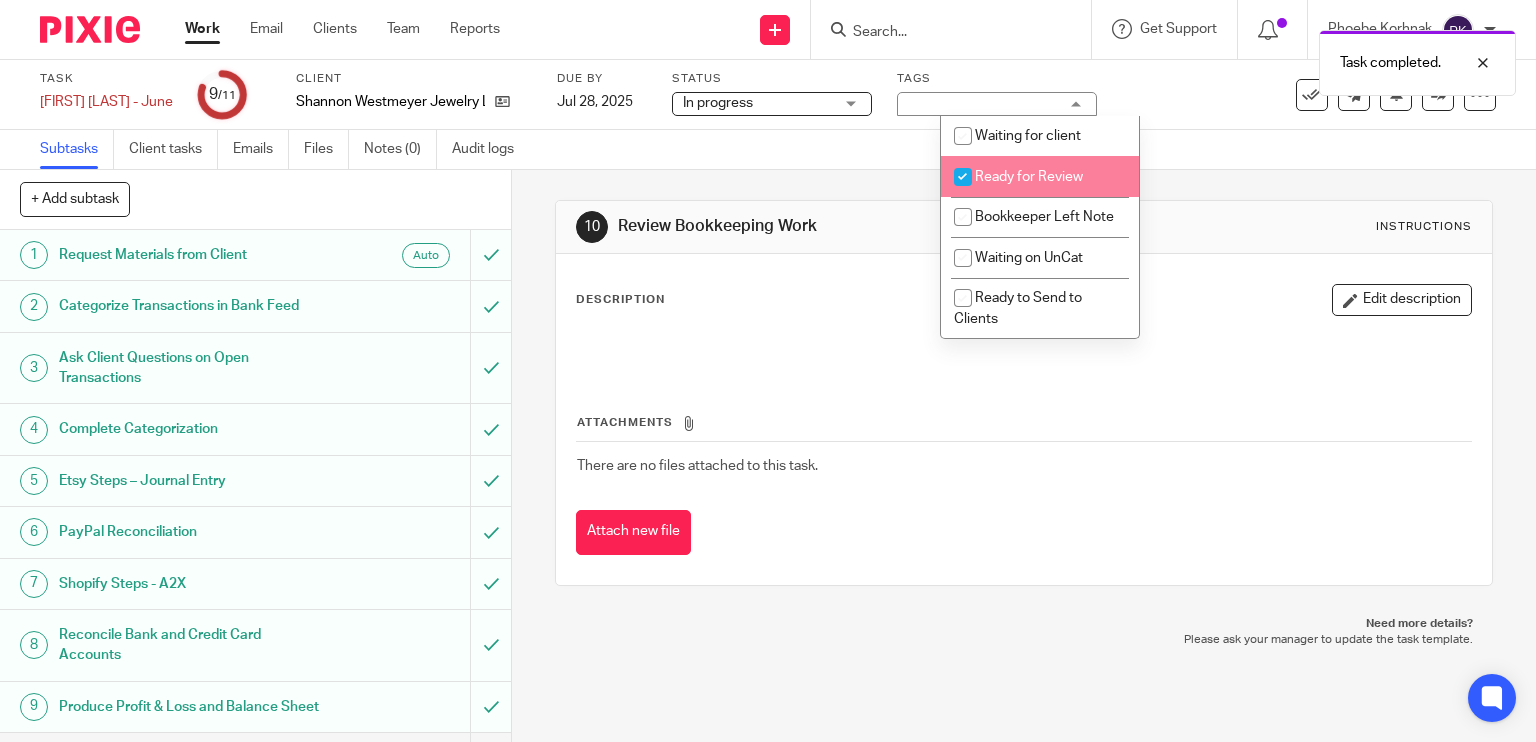 checkbox on "true" 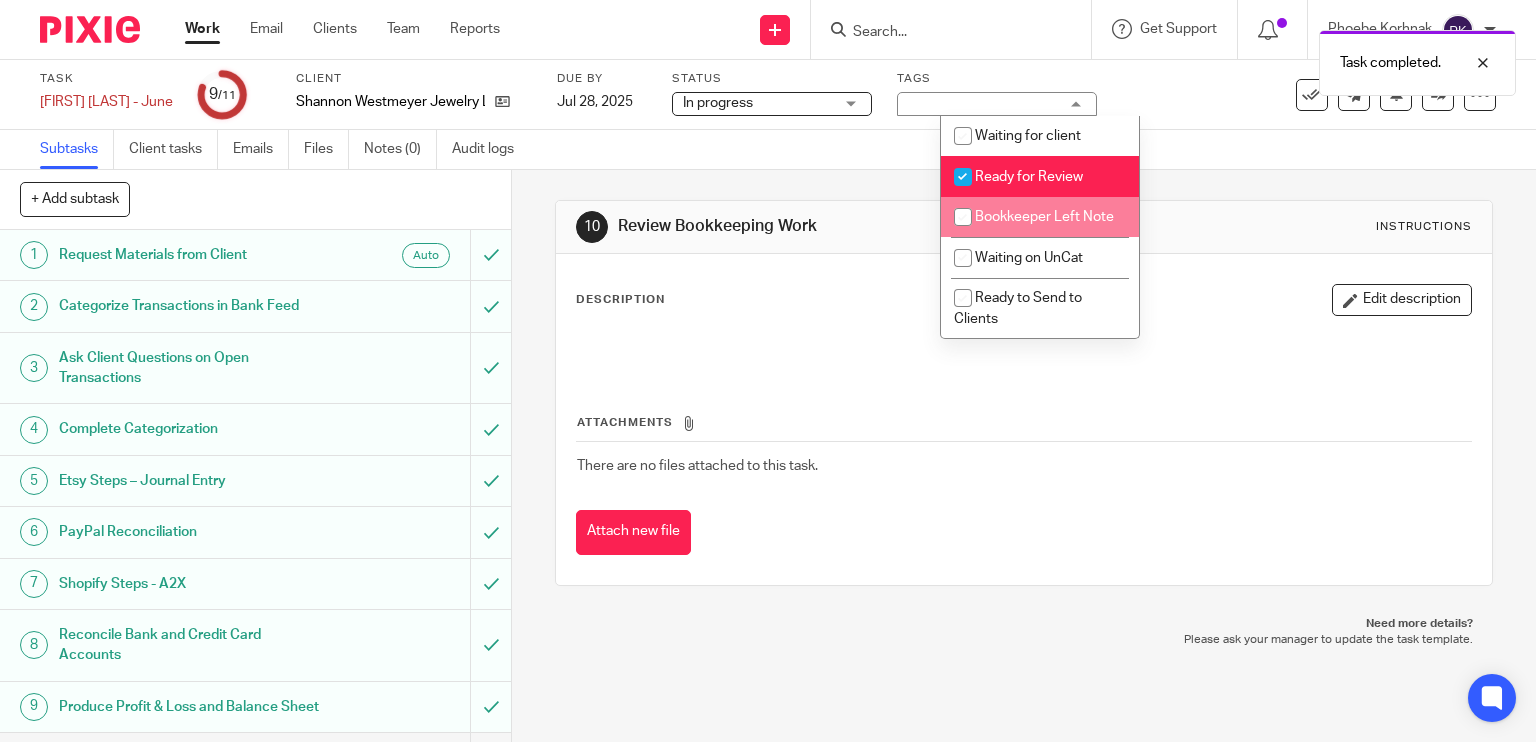 click on "Bookkeeper Left Note" at bounding box center [1044, 217] 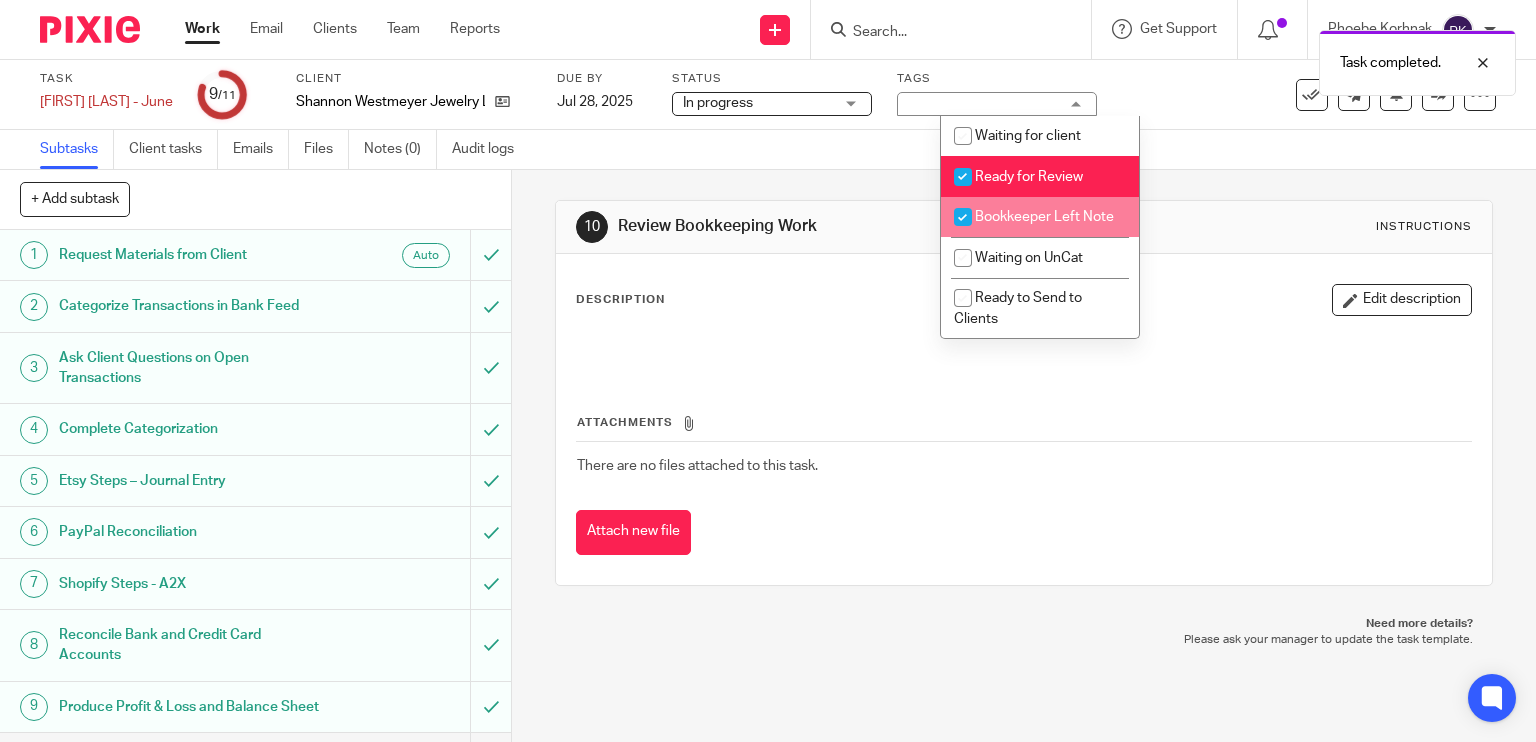 checkbox on "true" 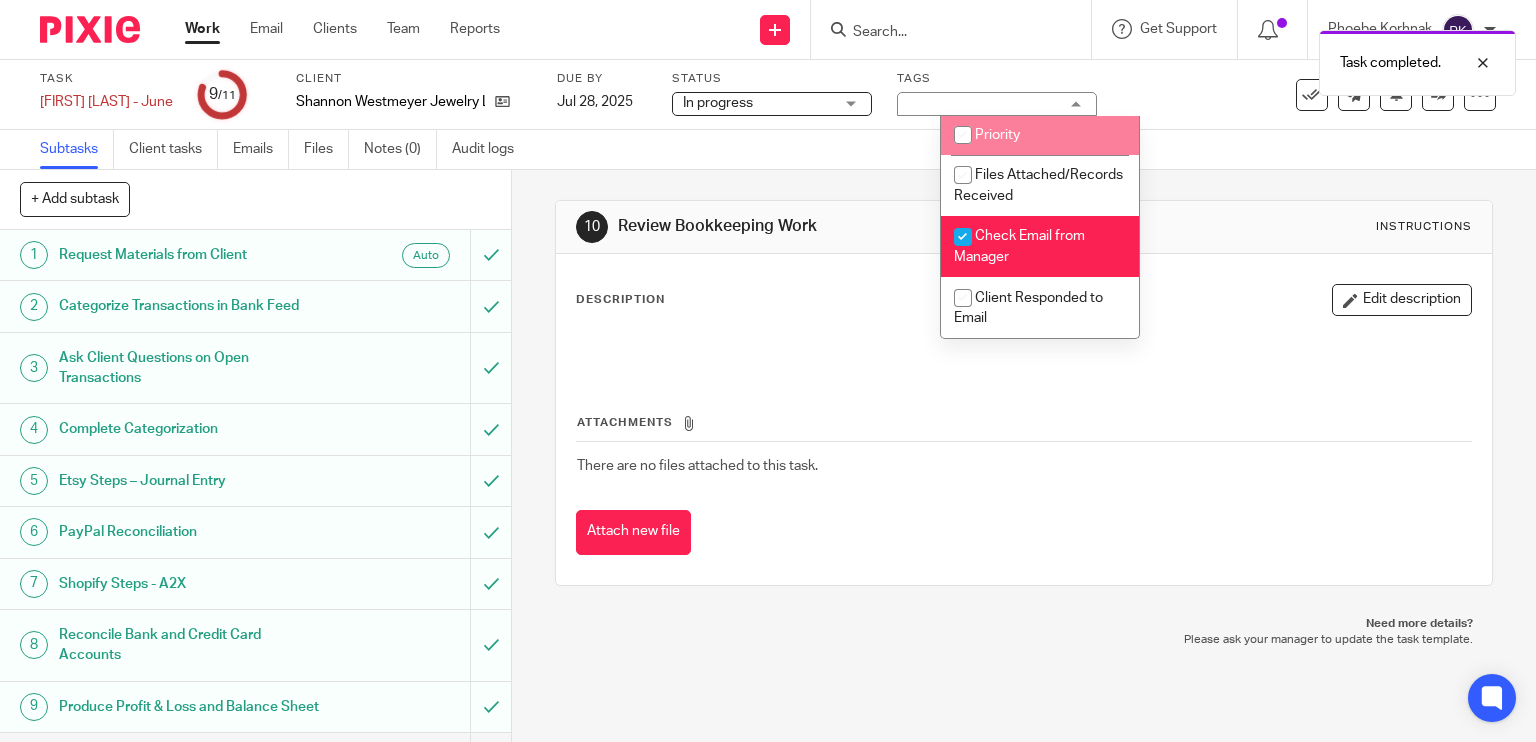 scroll, scrollTop: 436, scrollLeft: 0, axis: vertical 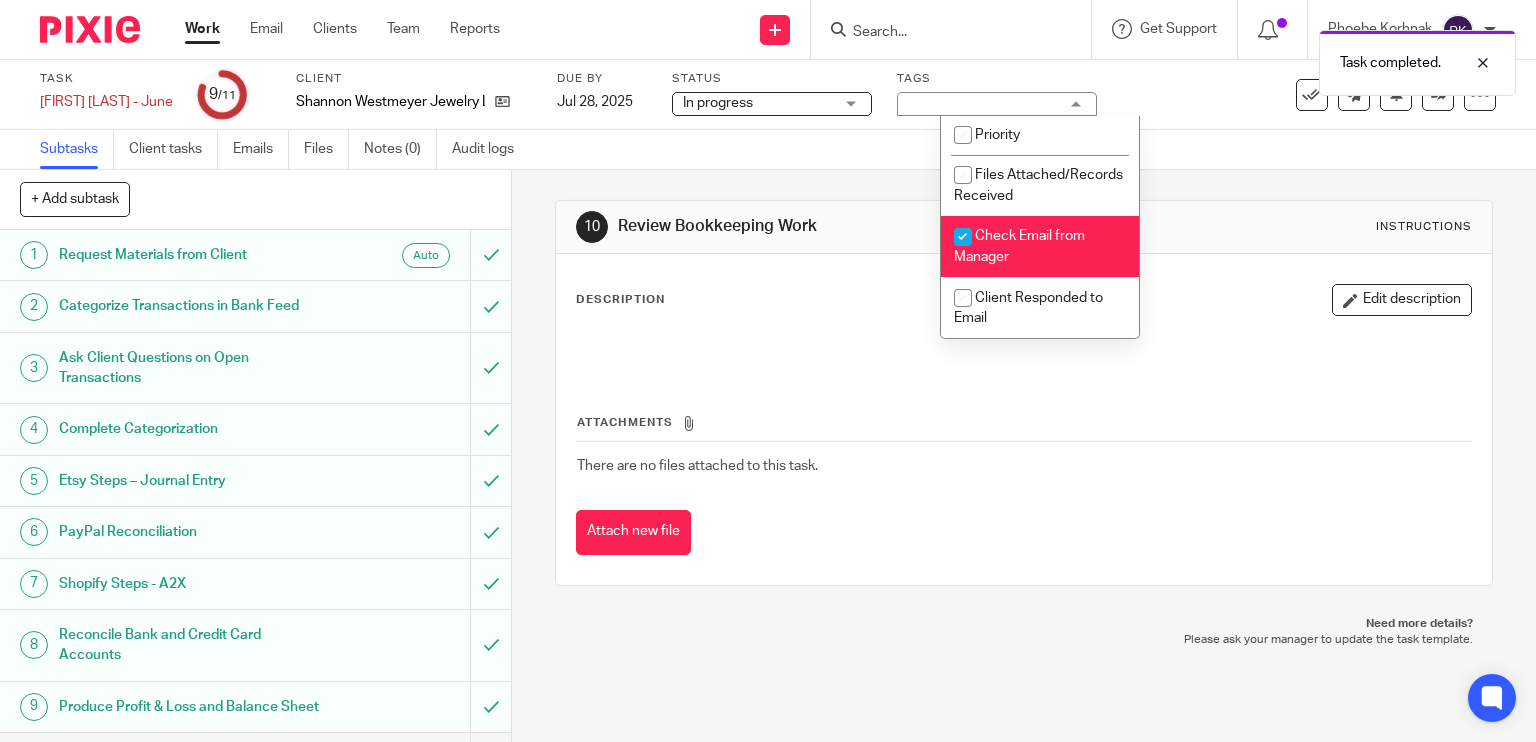click on "Check Email from Manager" at bounding box center (1040, 246) 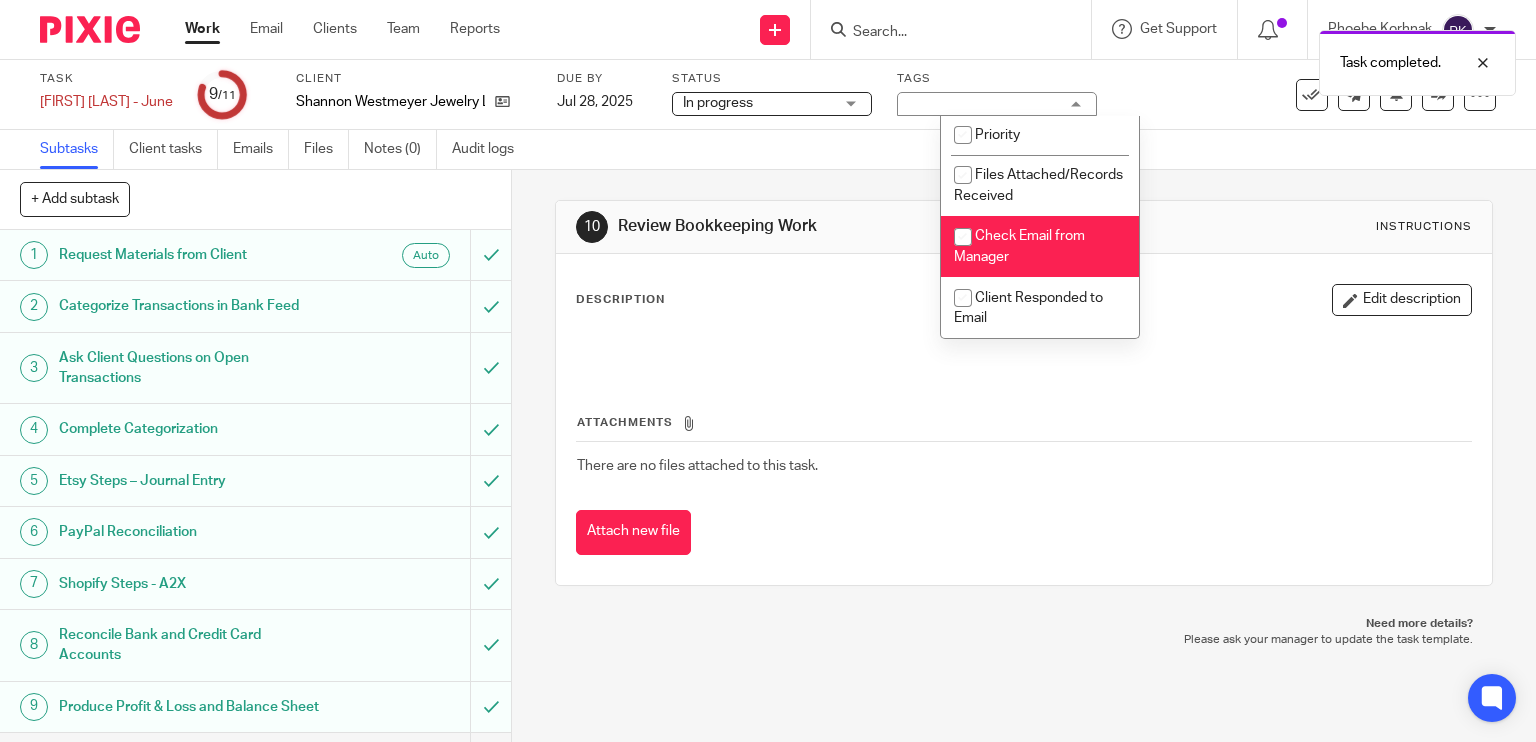 checkbox on "false" 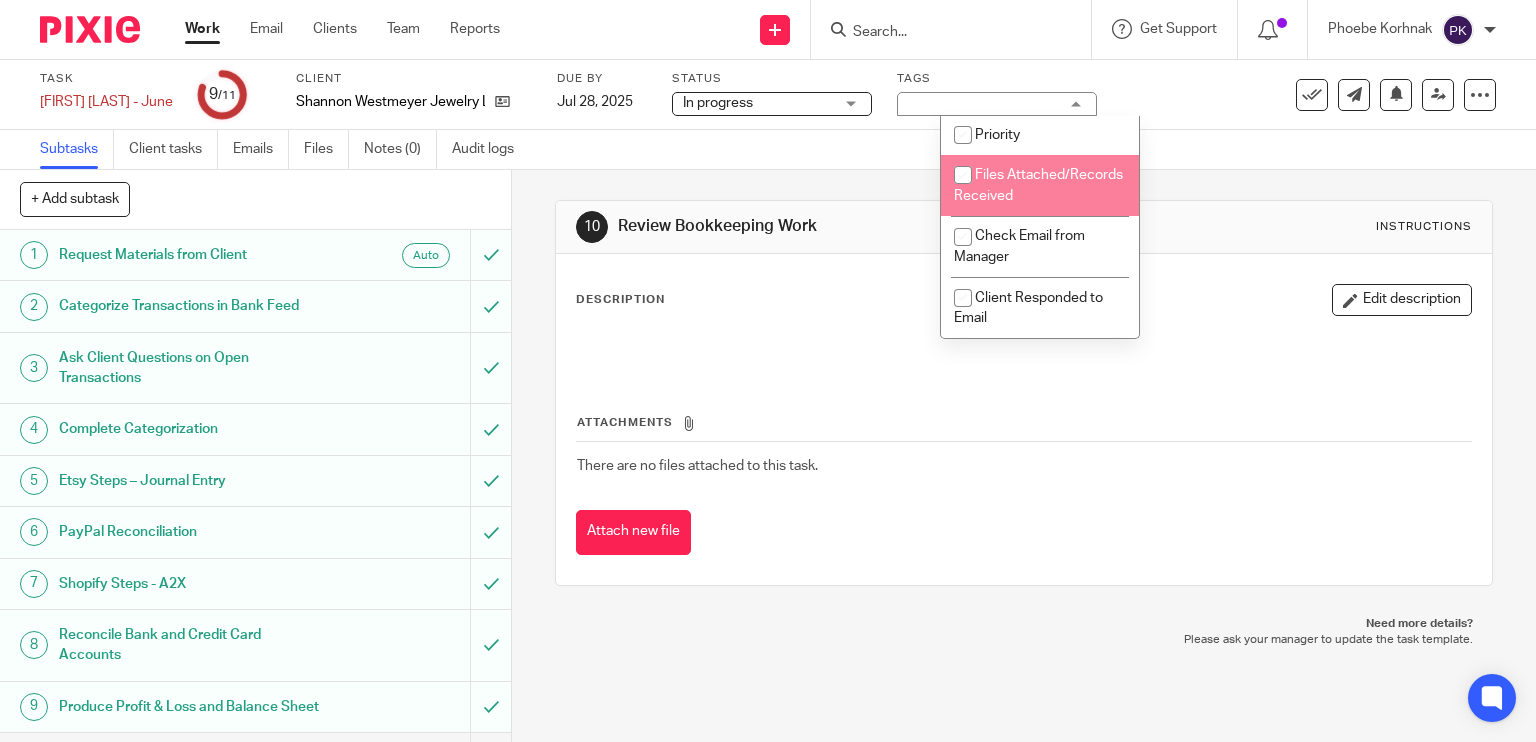click on "Subtasks
Client tasks
Emails
Files
Notes (0)
Audit logs" at bounding box center (292, 149) 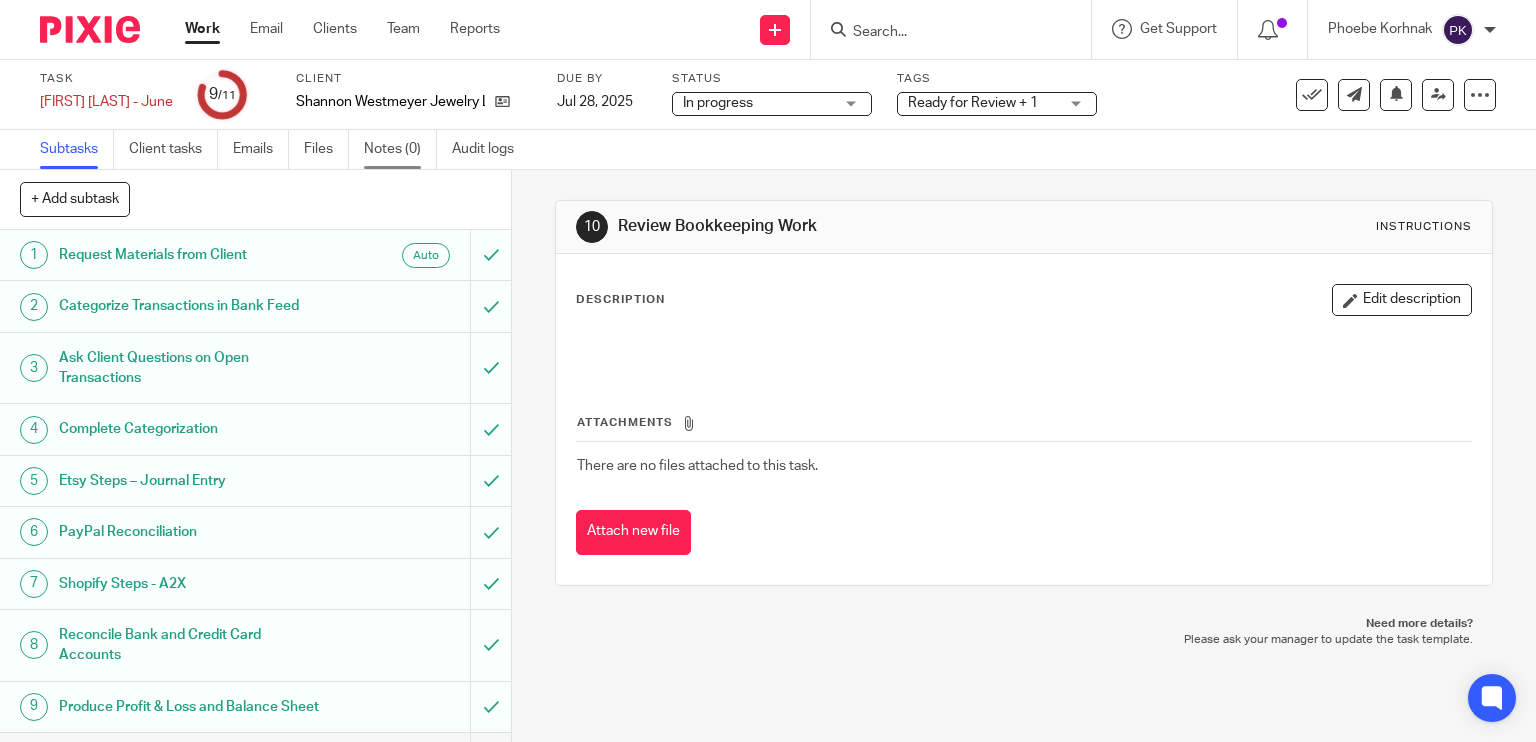 click on "Notes (0)" at bounding box center [400, 149] 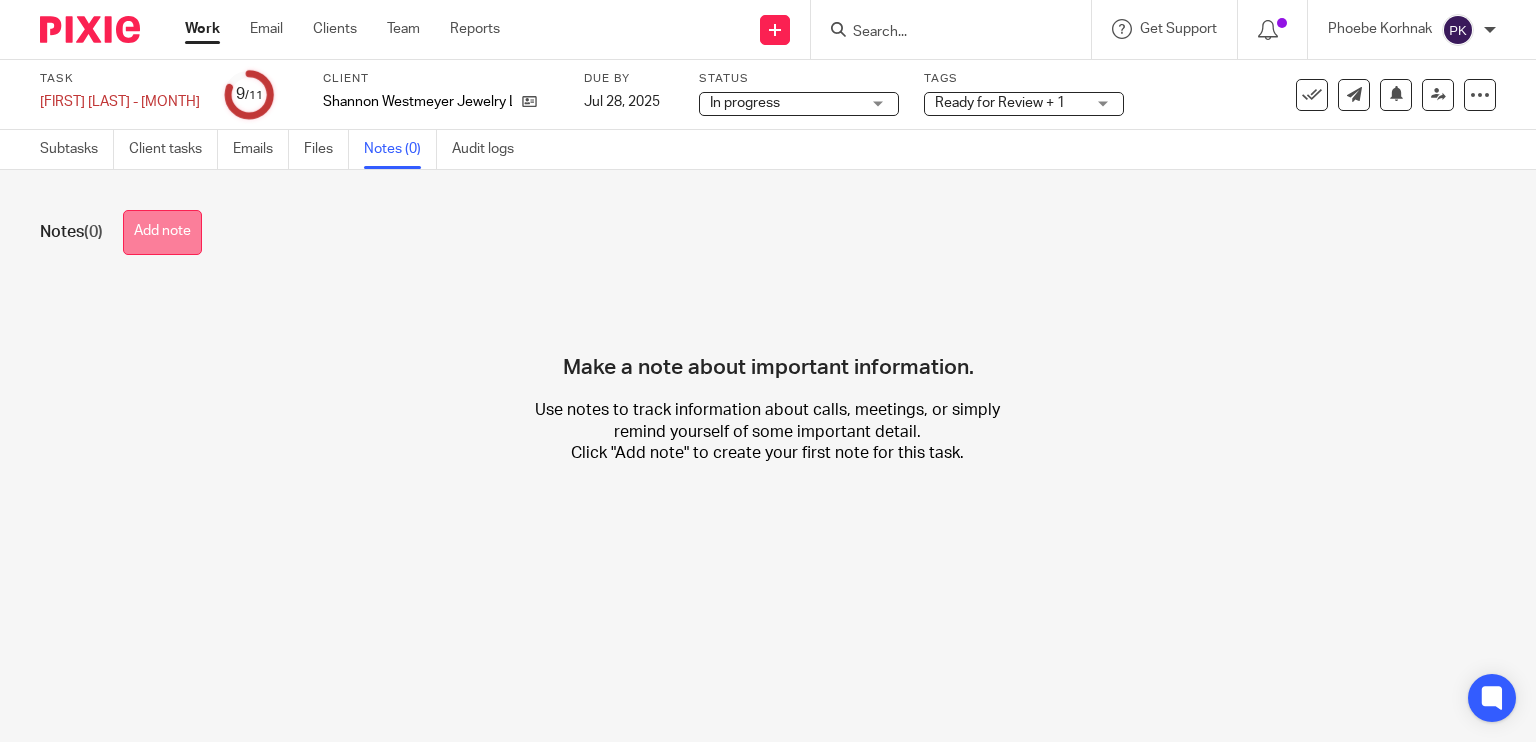 scroll, scrollTop: 0, scrollLeft: 0, axis: both 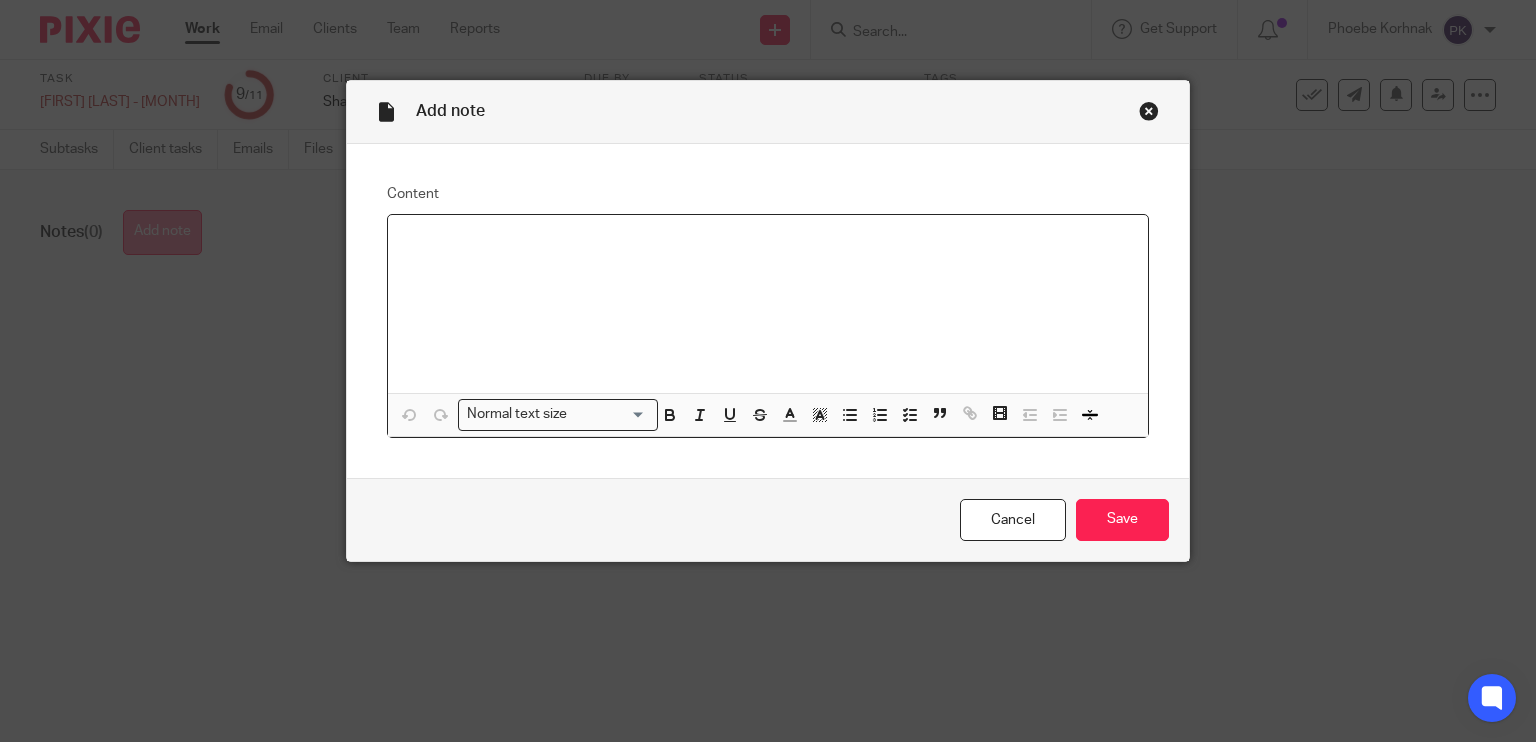 type 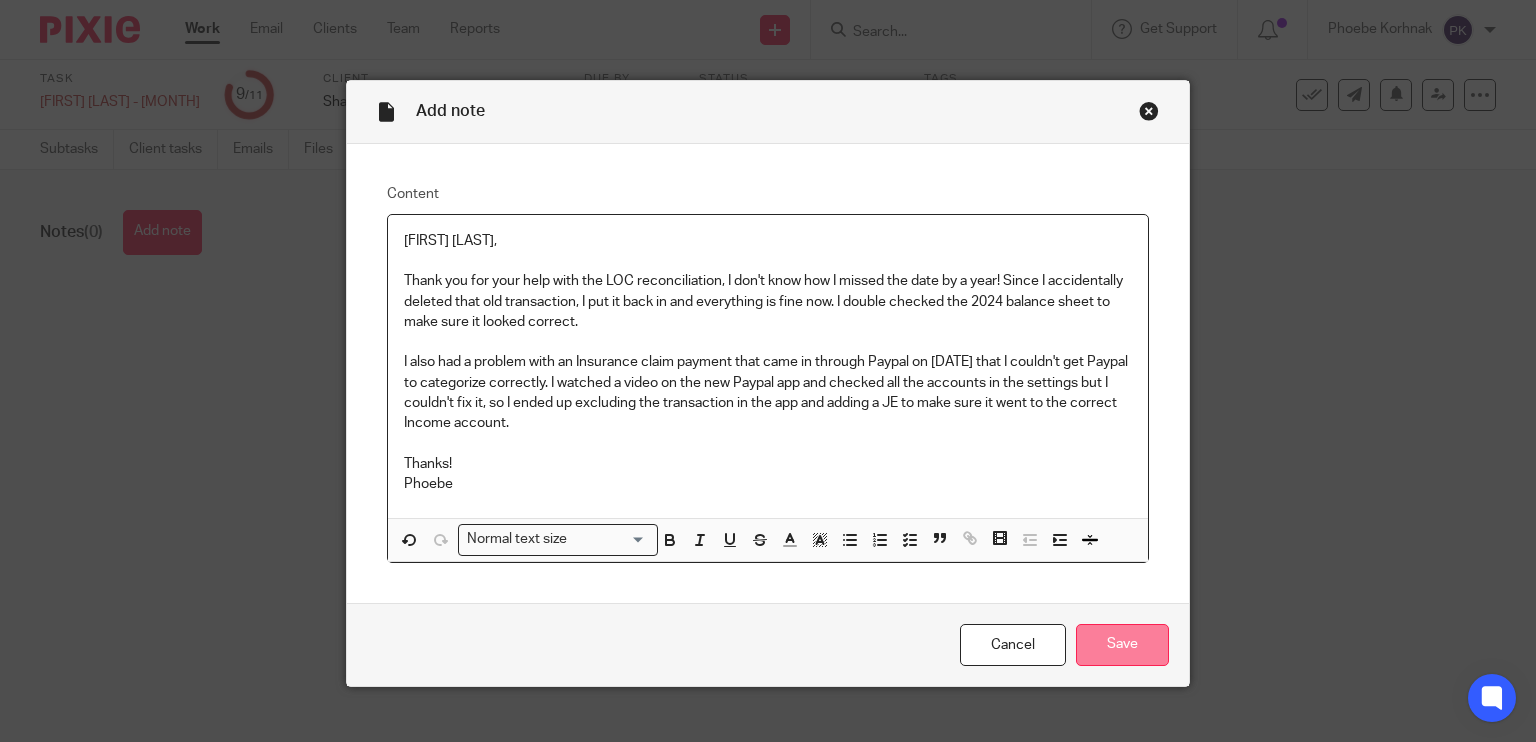 click on "Save" at bounding box center (1122, 645) 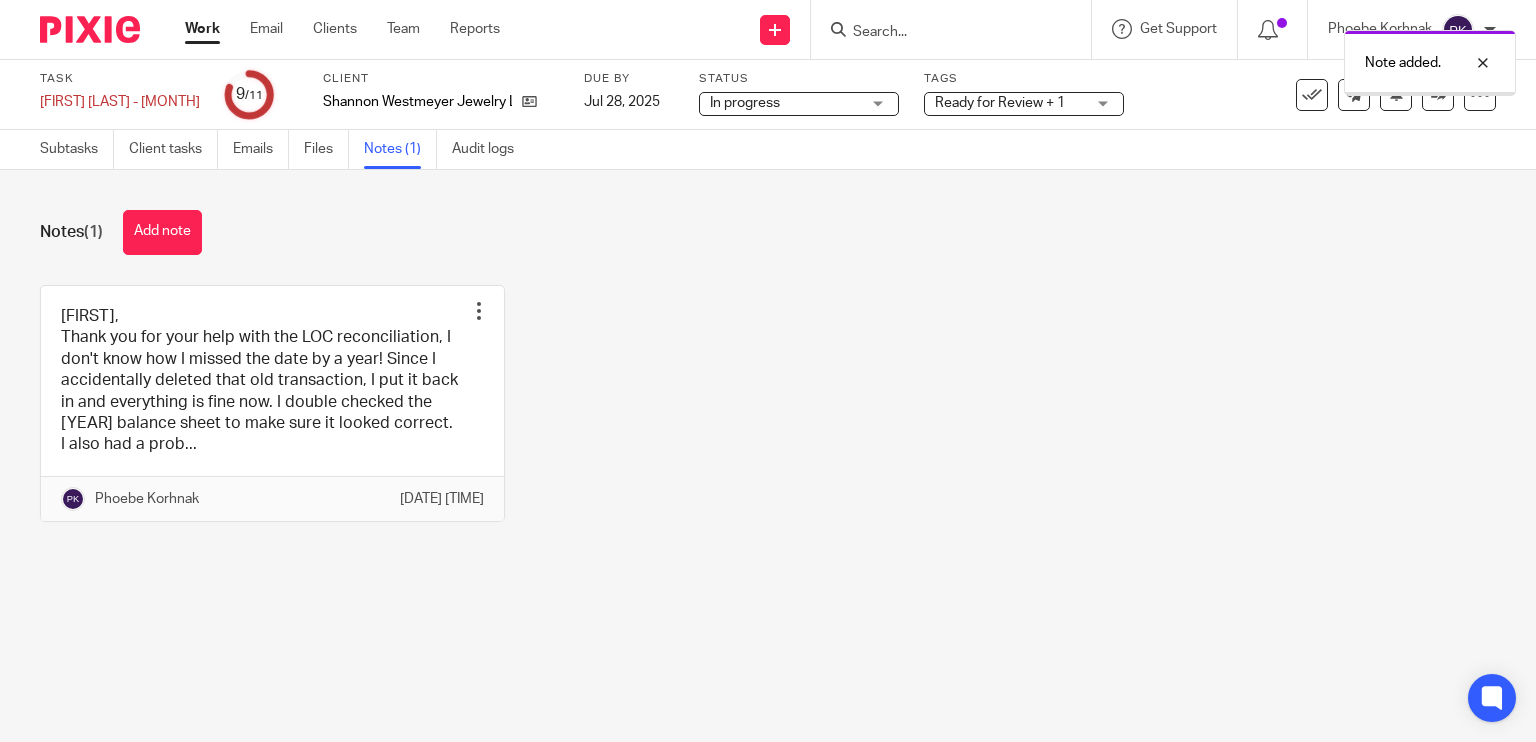 scroll, scrollTop: 0, scrollLeft: 0, axis: both 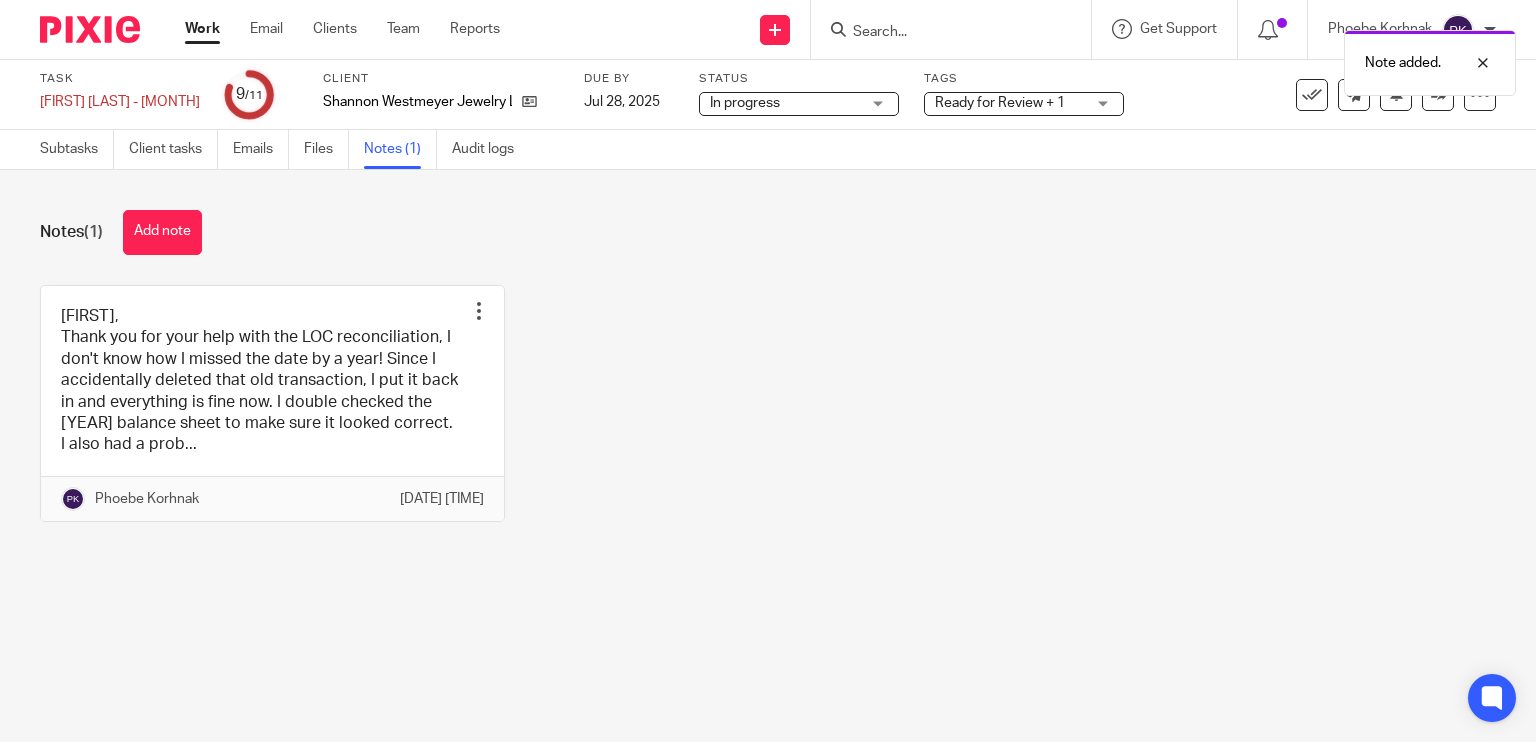 click on "Work" at bounding box center [202, 29] 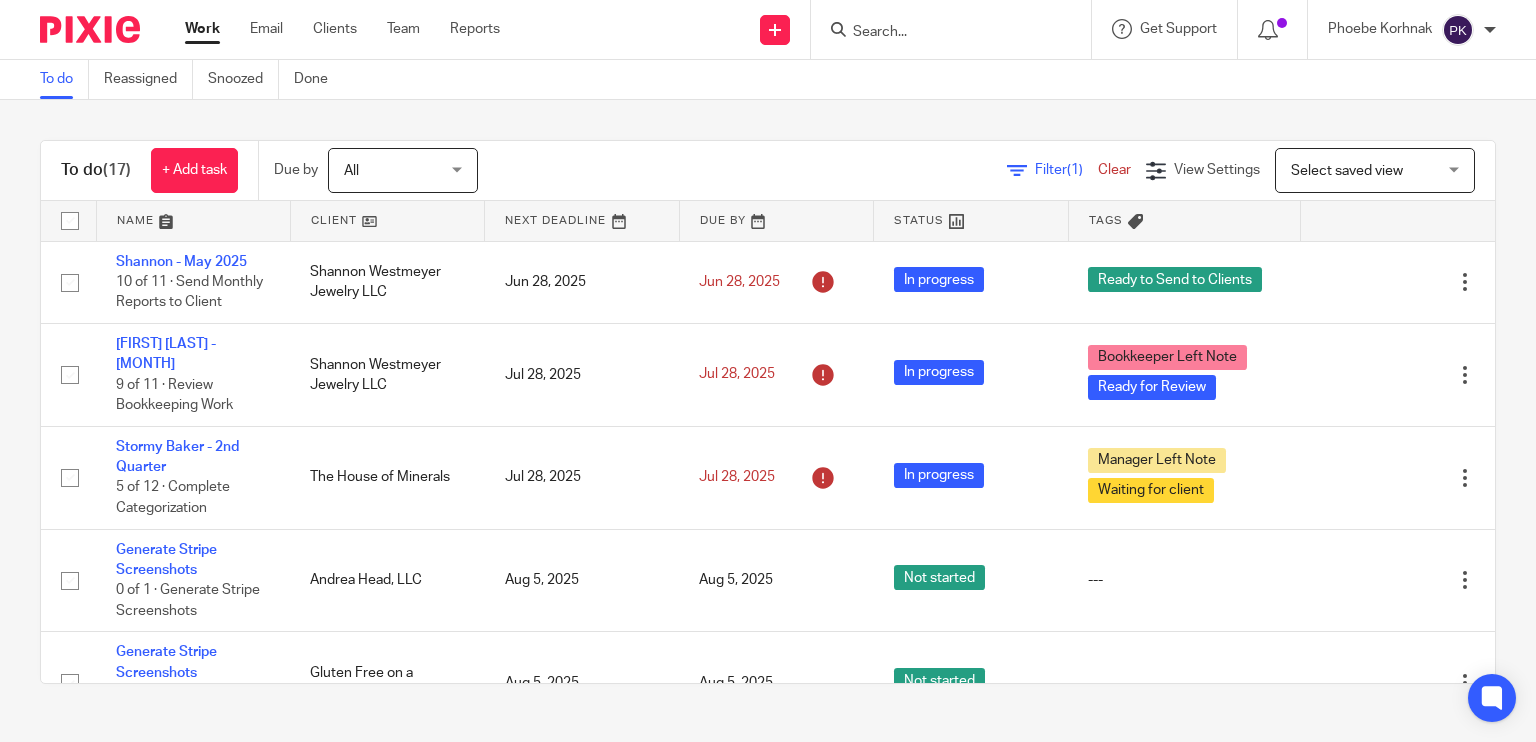 scroll, scrollTop: 0, scrollLeft: 0, axis: both 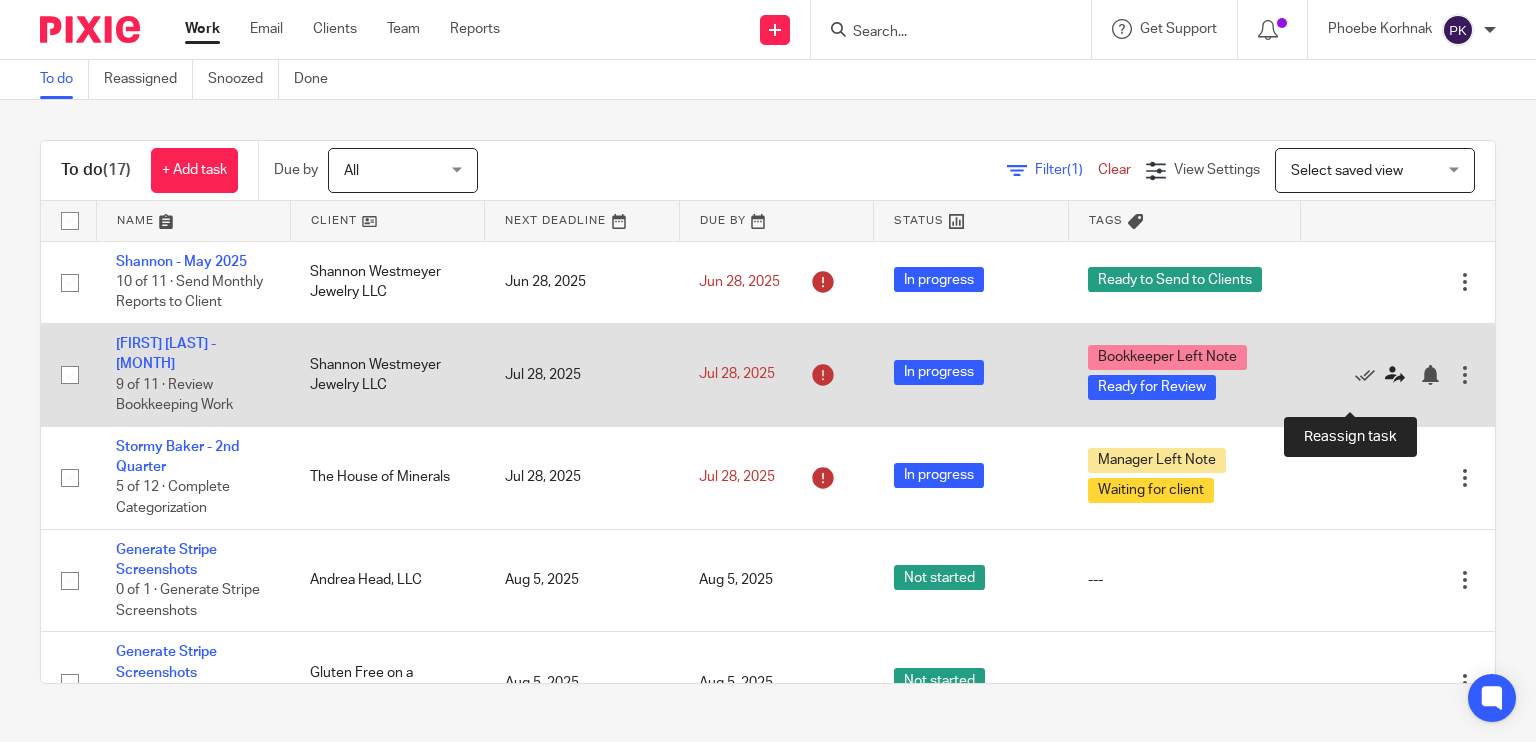 click at bounding box center [1395, 375] 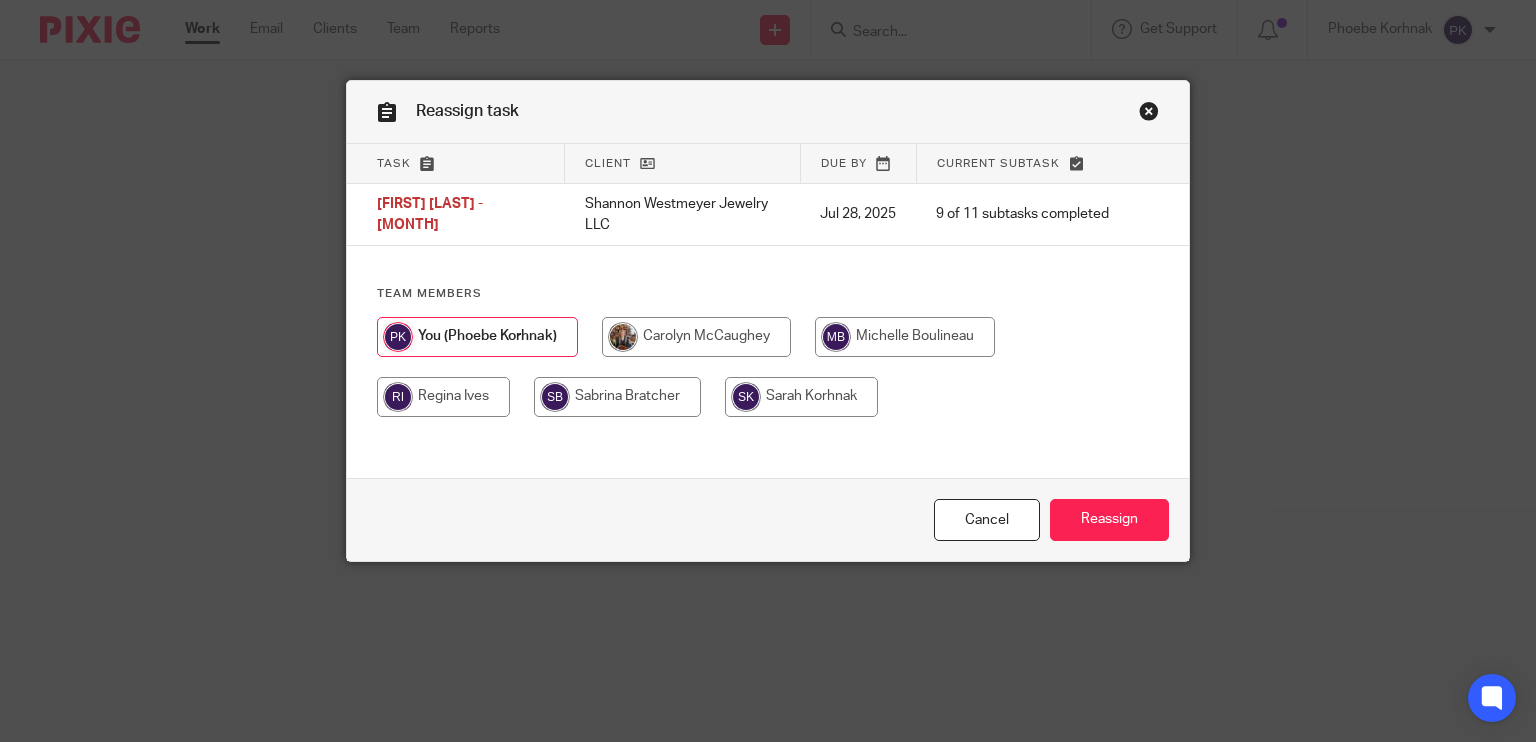 scroll, scrollTop: 0, scrollLeft: 0, axis: both 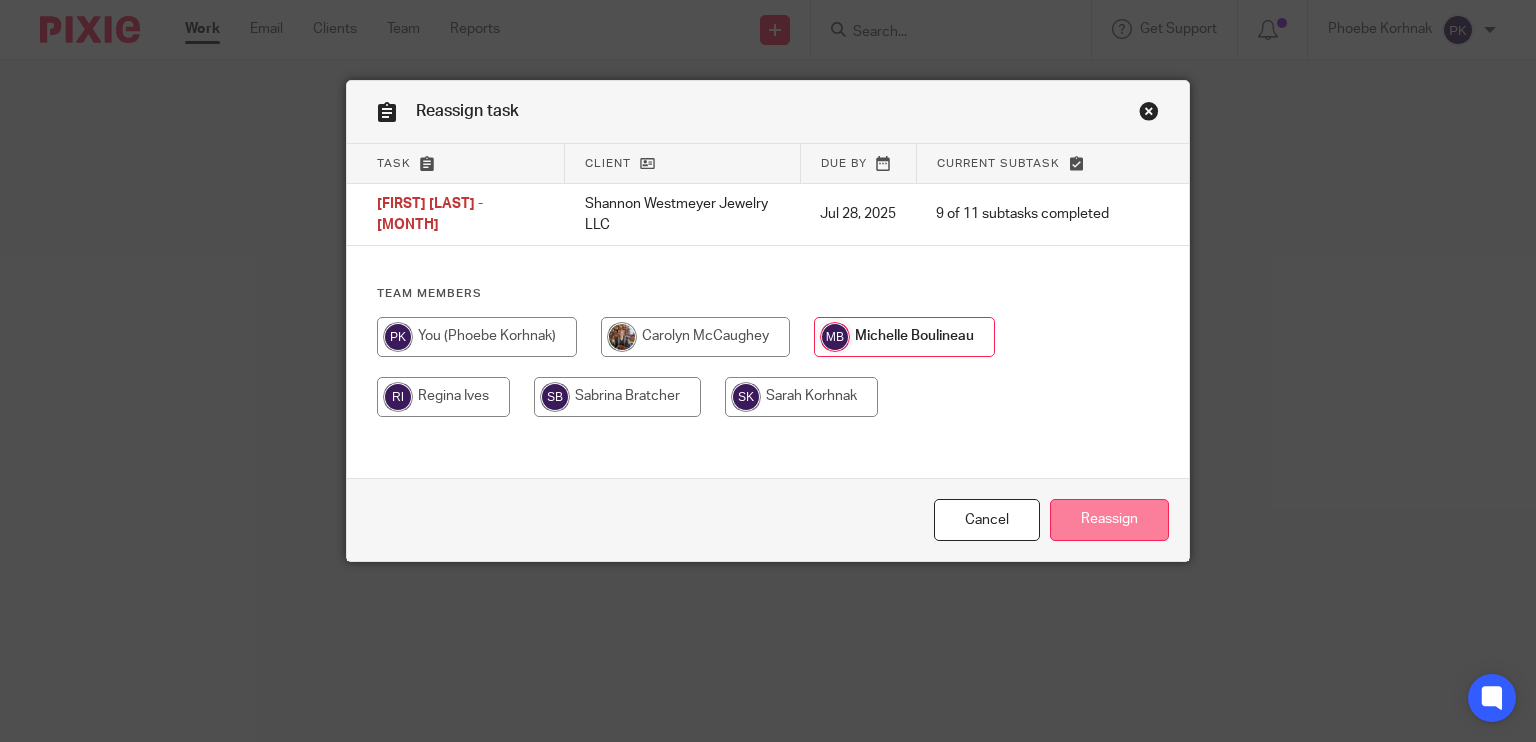 click on "Reassign" at bounding box center [1109, 520] 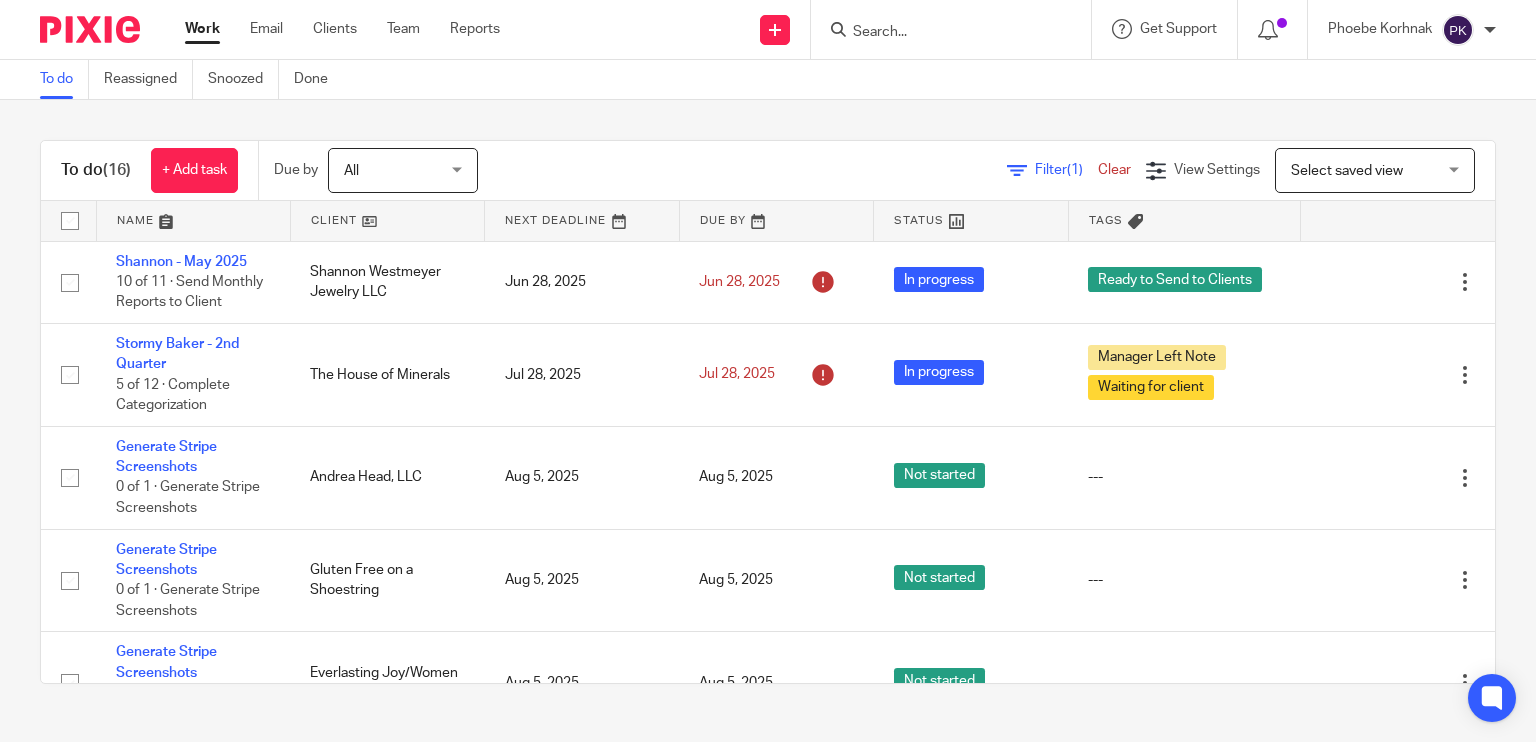 scroll, scrollTop: 0, scrollLeft: 0, axis: both 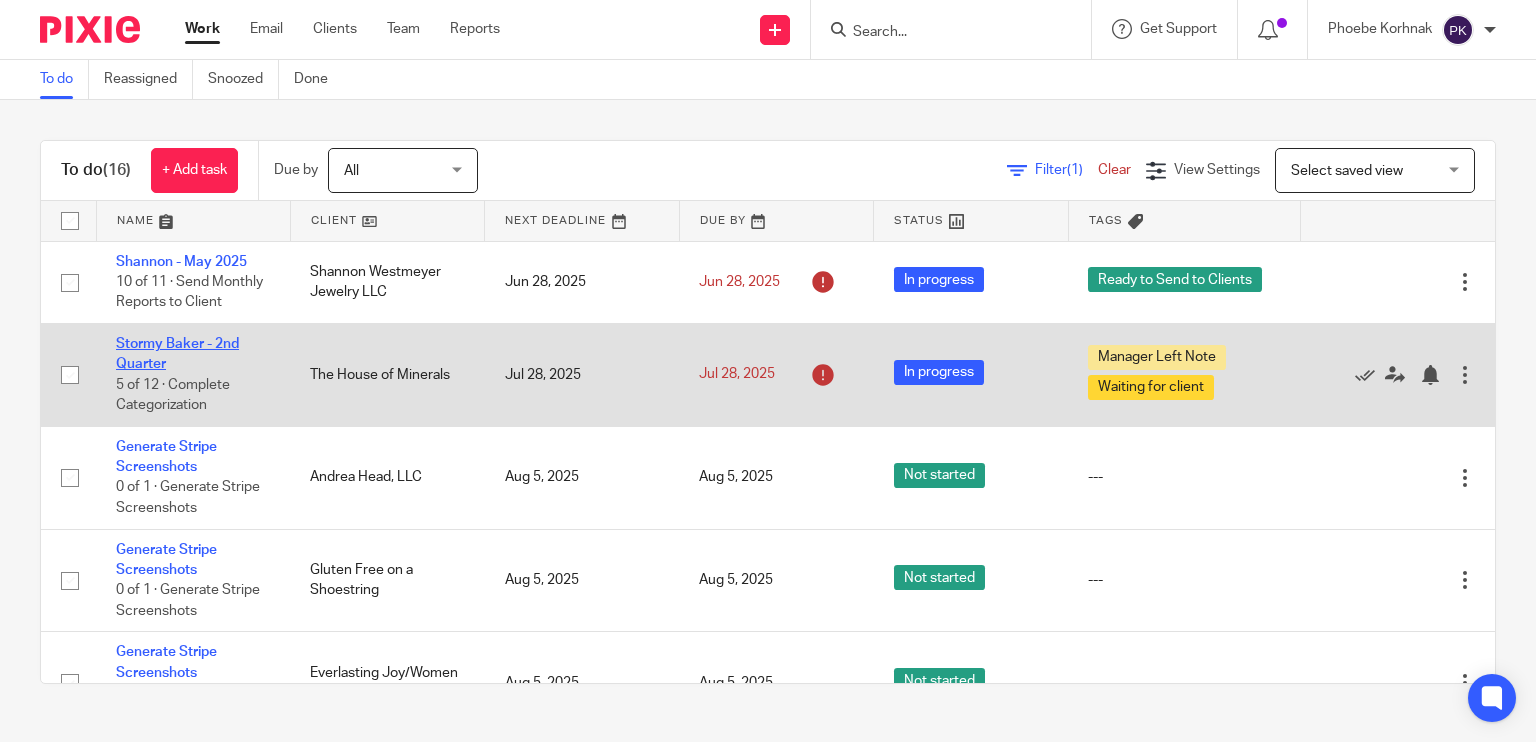 click on "Stormy Baker - 2nd Quarter" at bounding box center [177, 354] 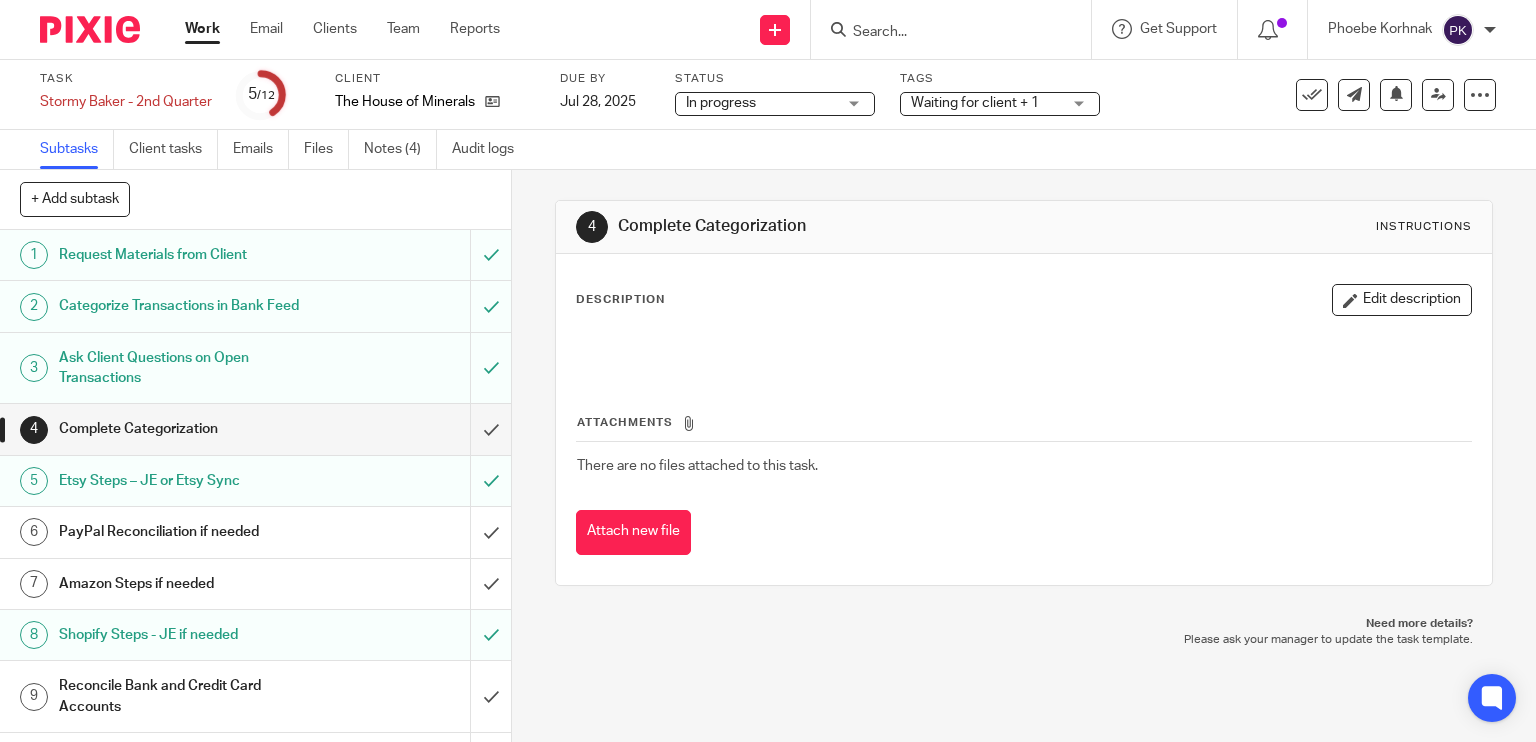 scroll, scrollTop: 0, scrollLeft: 0, axis: both 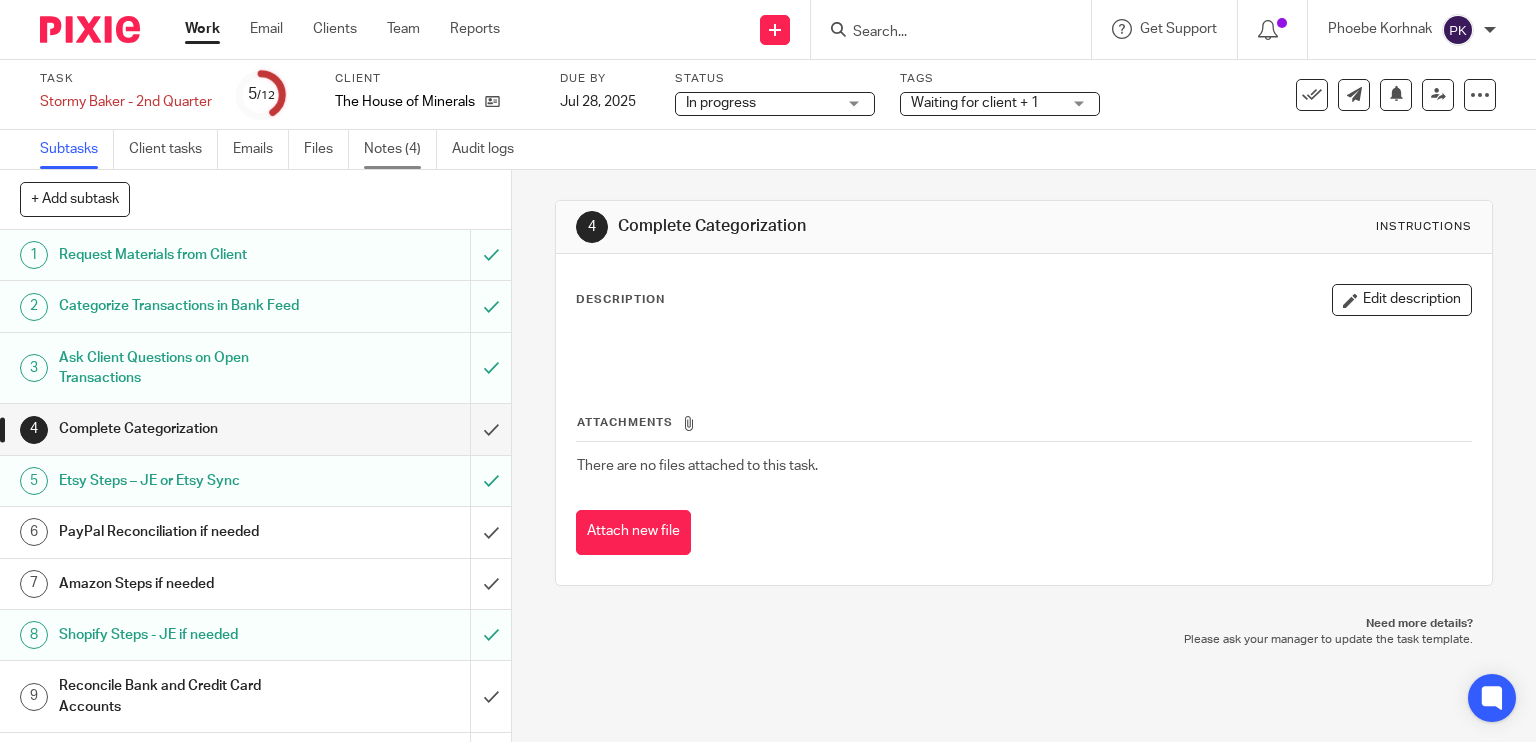 click on "Notes (4)" at bounding box center (400, 149) 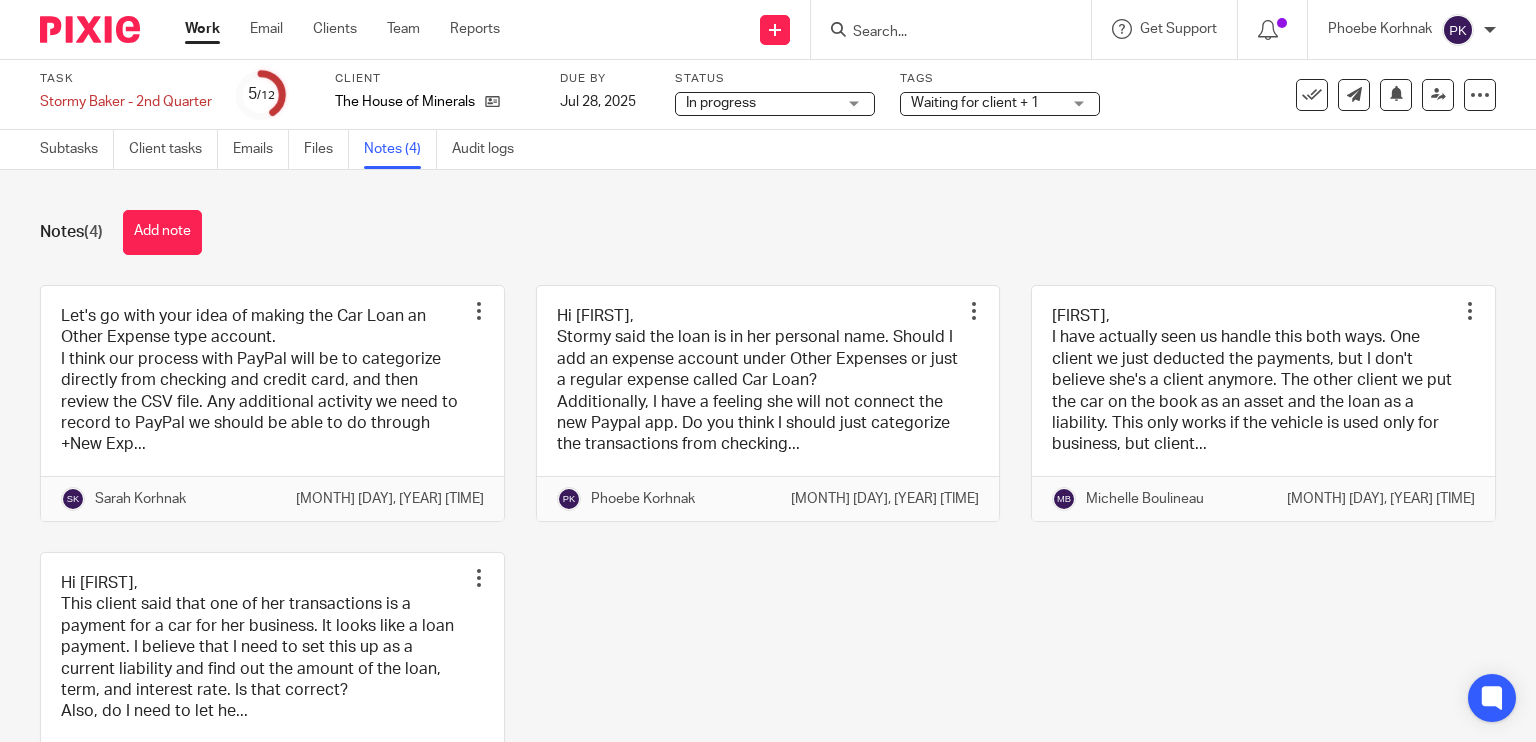 scroll, scrollTop: 0, scrollLeft: 0, axis: both 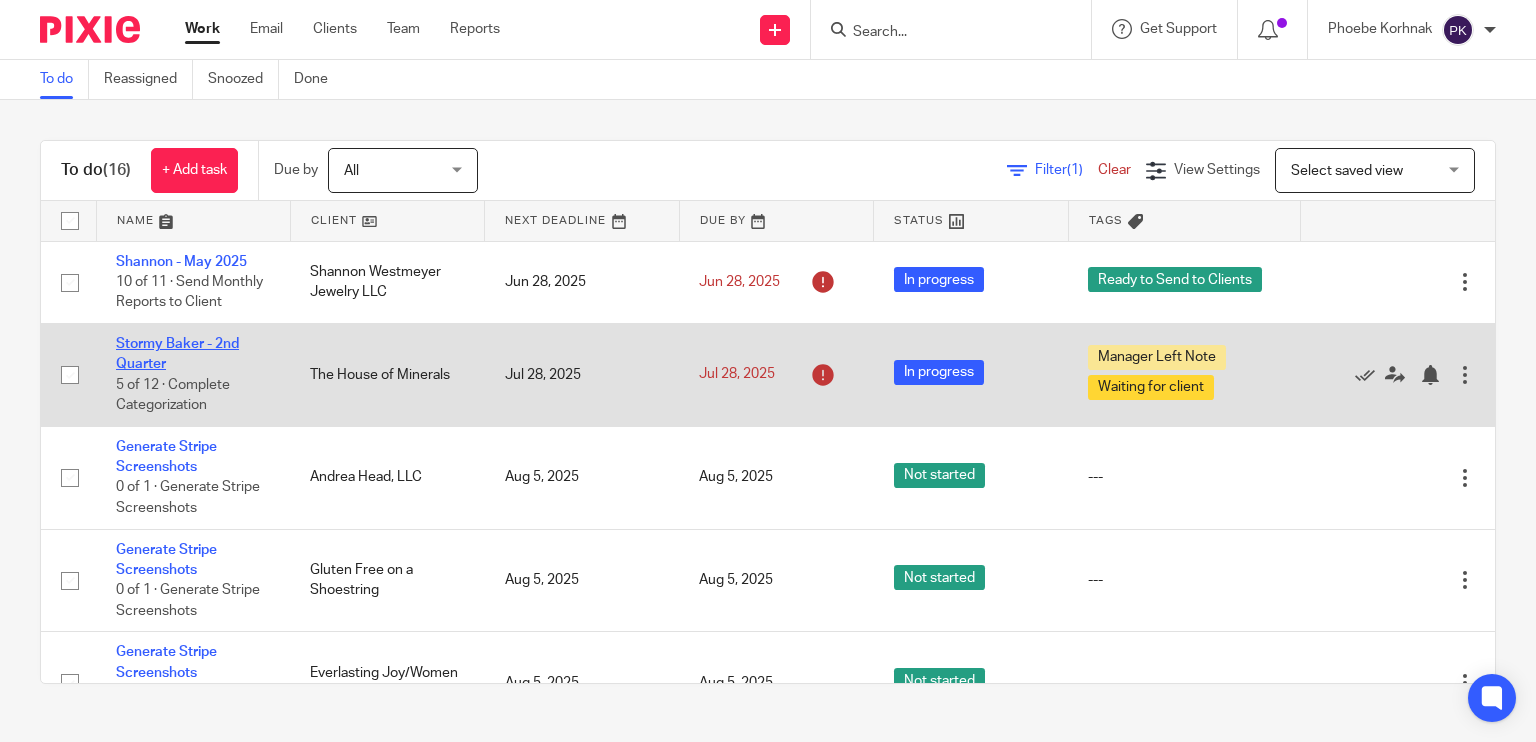 click on "Stormy Baker - 2nd Quarter" at bounding box center [177, 354] 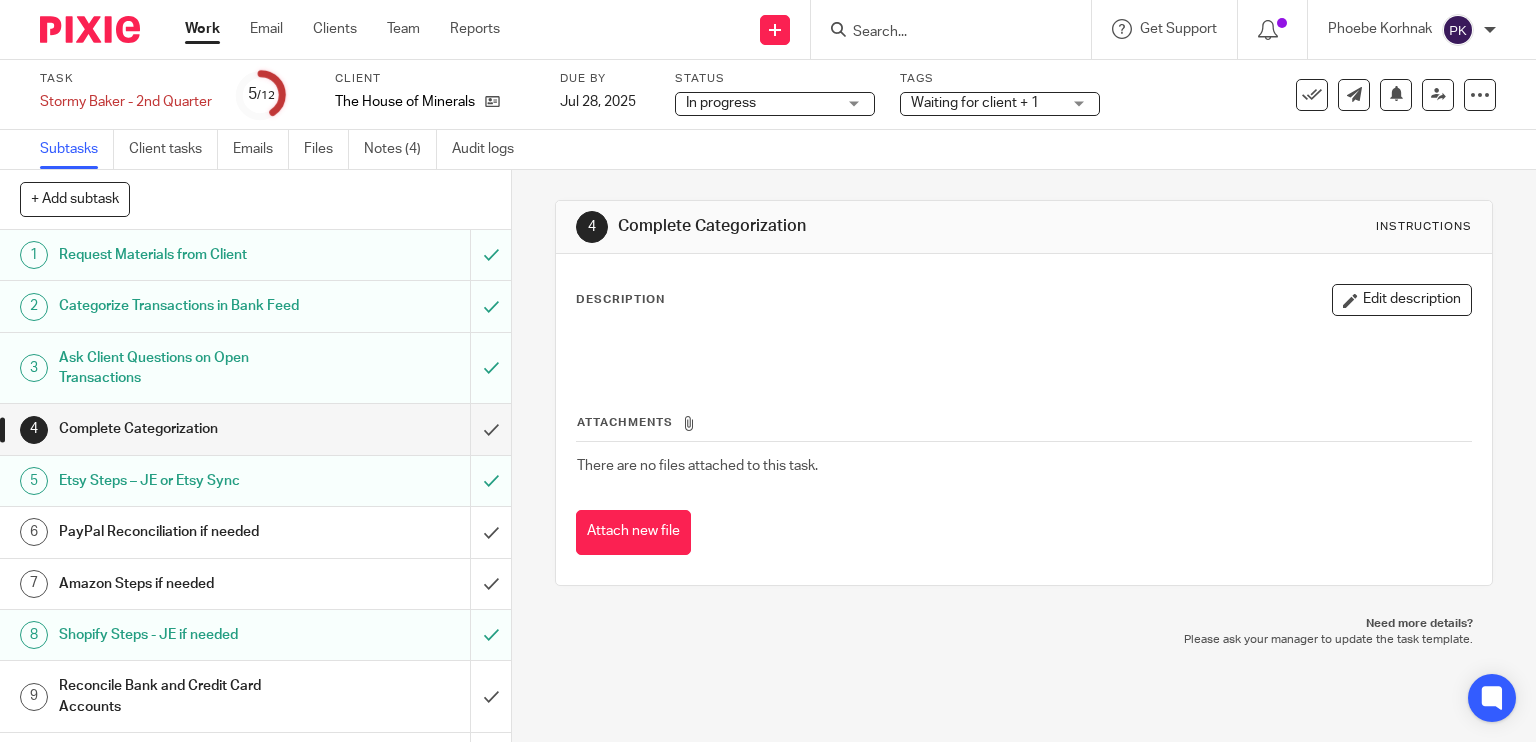 scroll, scrollTop: 0, scrollLeft: 0, axis: both 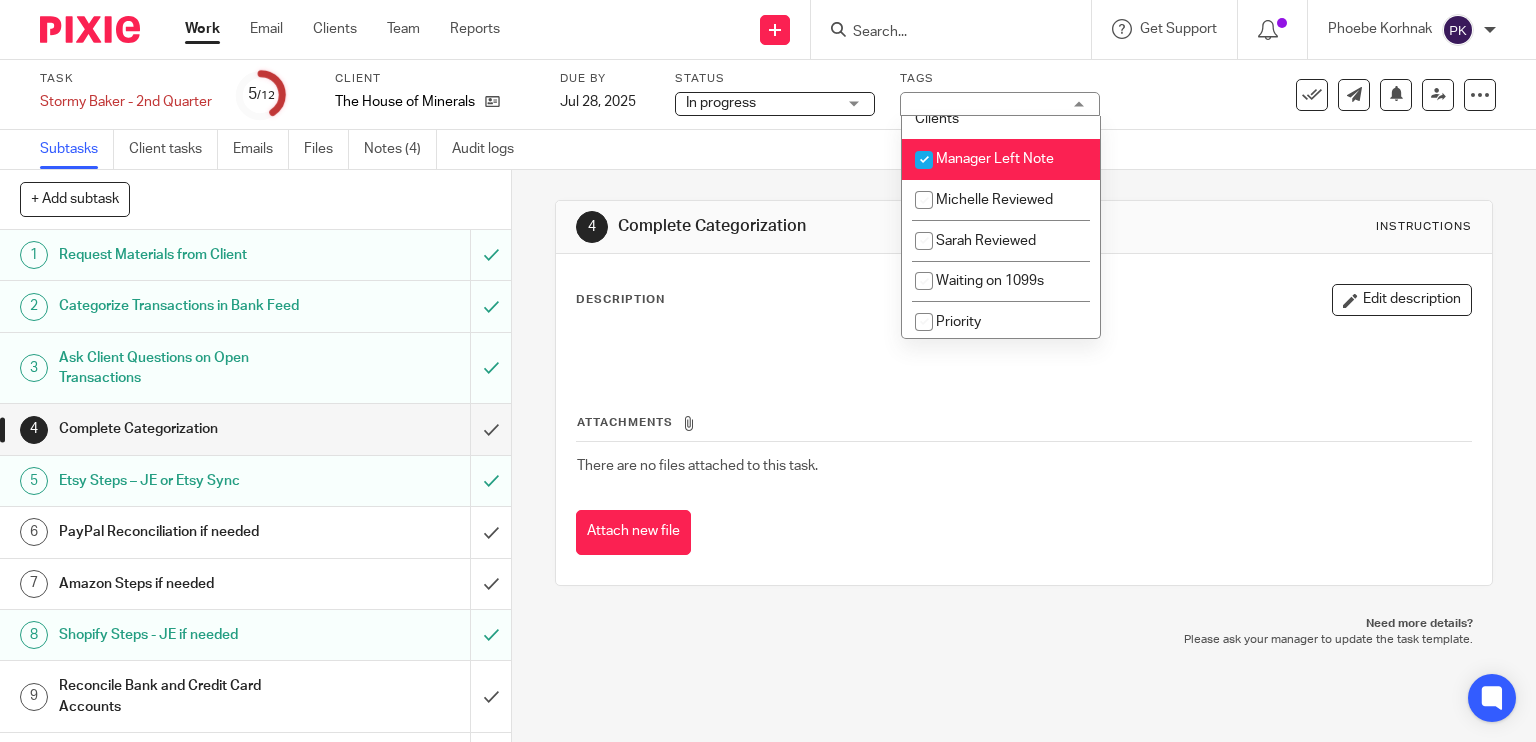 click on "Manager Left Note" at bounding box center (1001, 159) 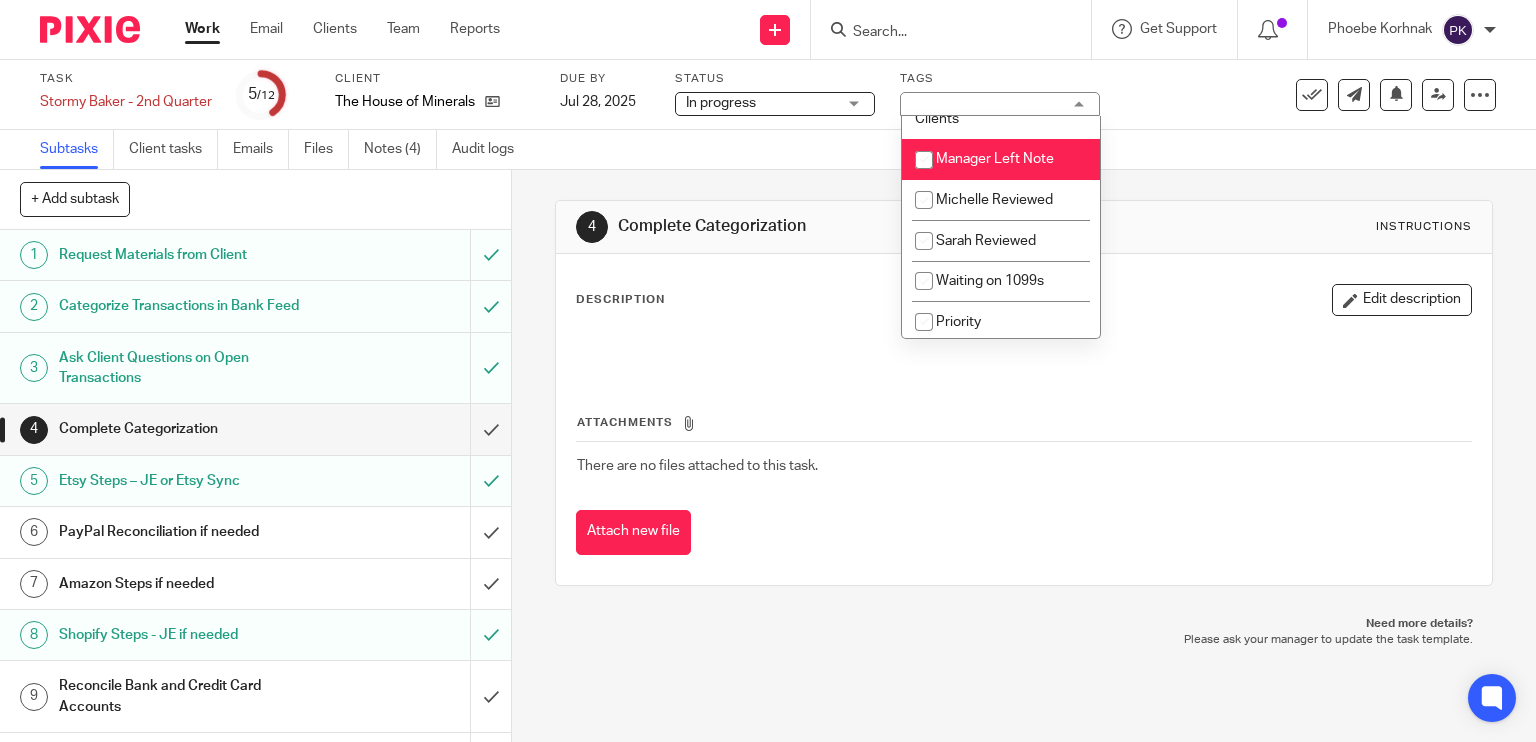 checkbox on "false" 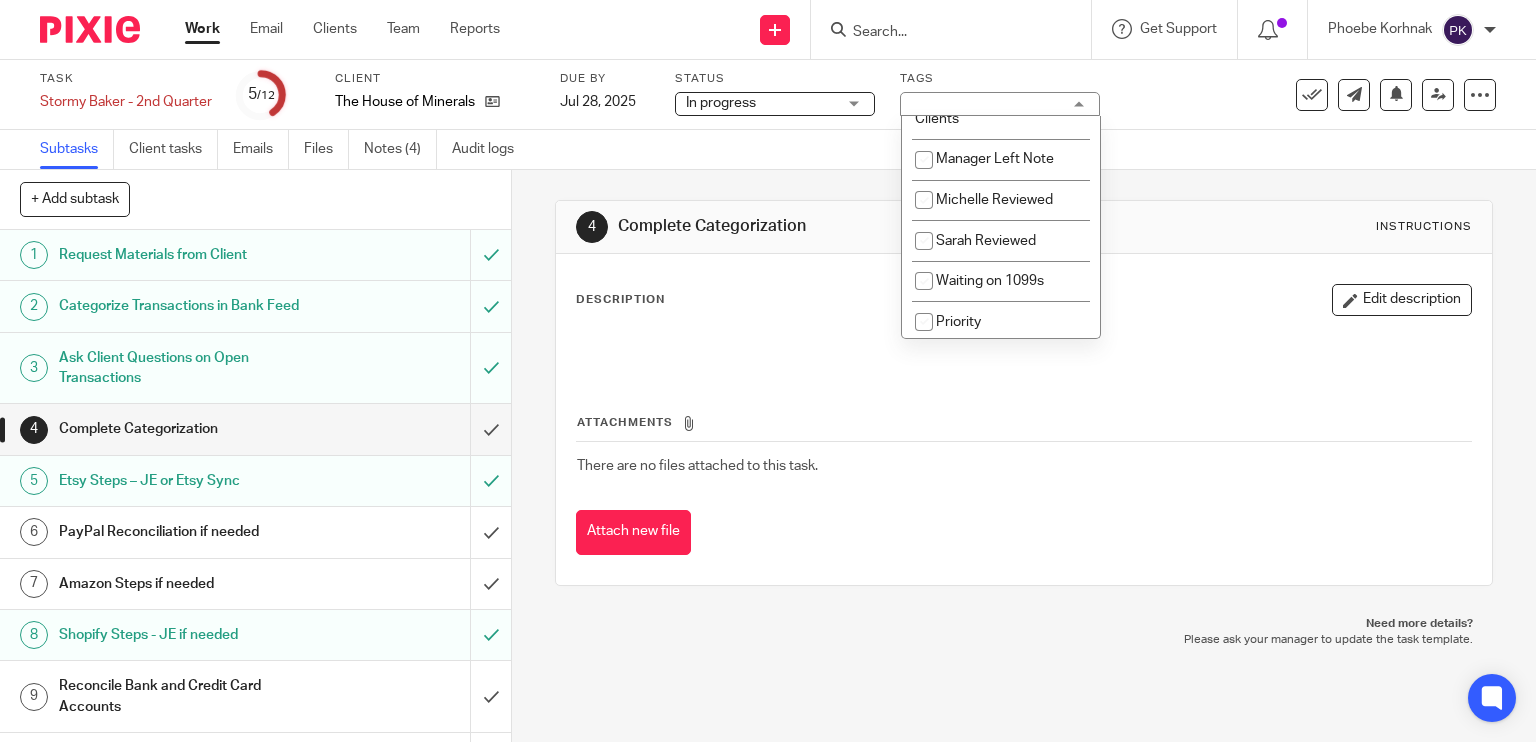 click on "Subtasks
Client tasks
Emails
Files
Notes (4)
Audit logs" at bounding box center [768, 150] 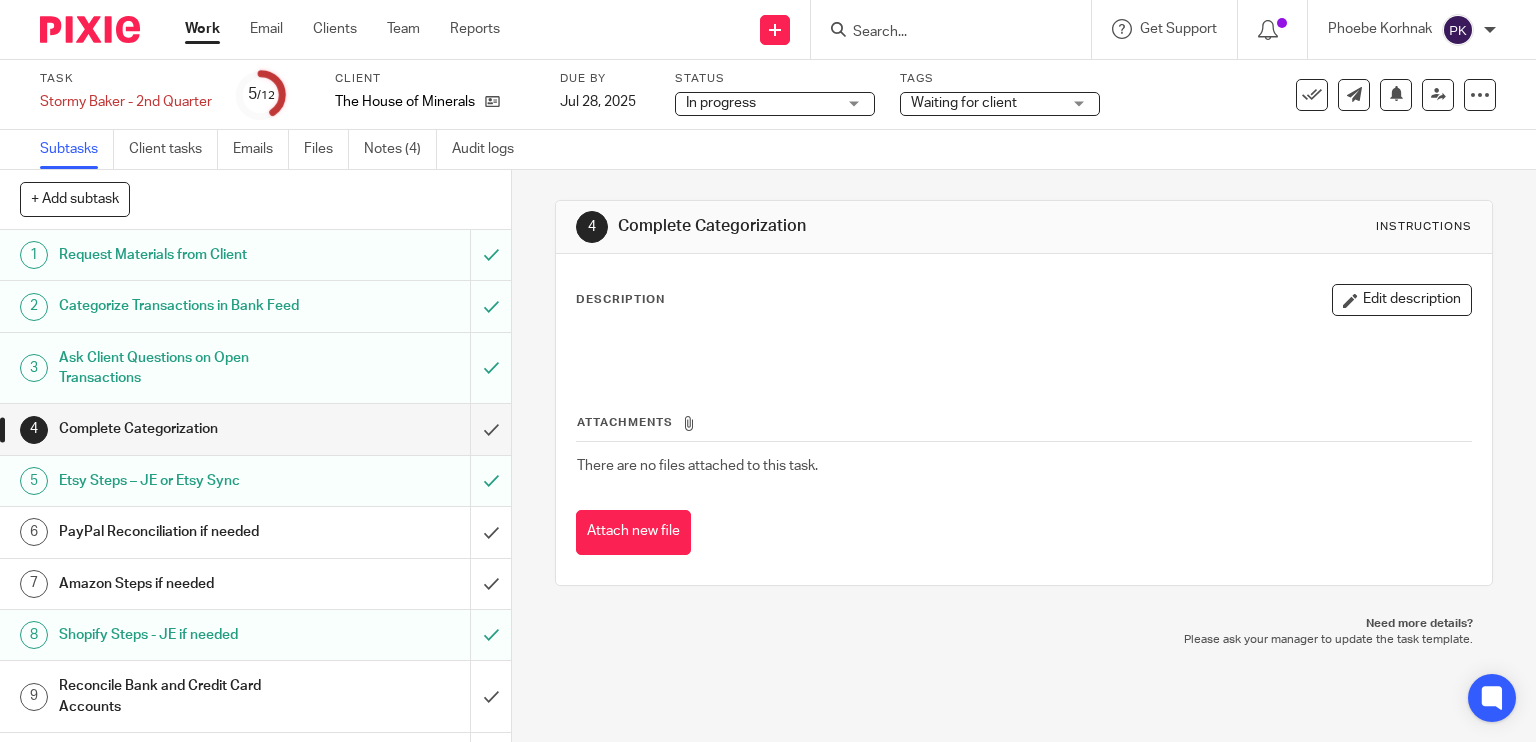 click on "Work
Email
Clients
Team
Reports
Work
Email
Clients
Team
Reports
Settings" at bounding box center [347, 29] 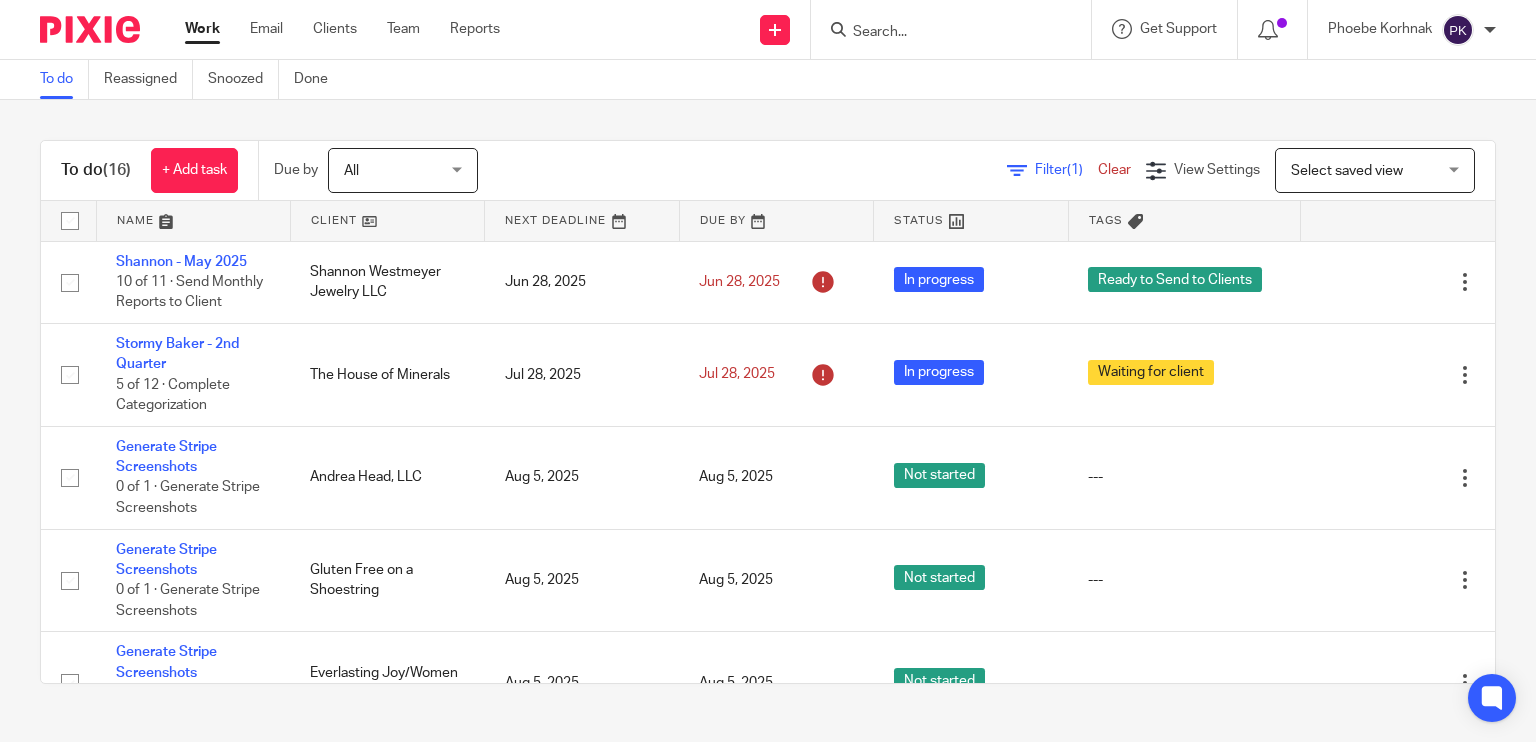 scroll, scrollTop: 0, scrollLeft: 0, axis: both 